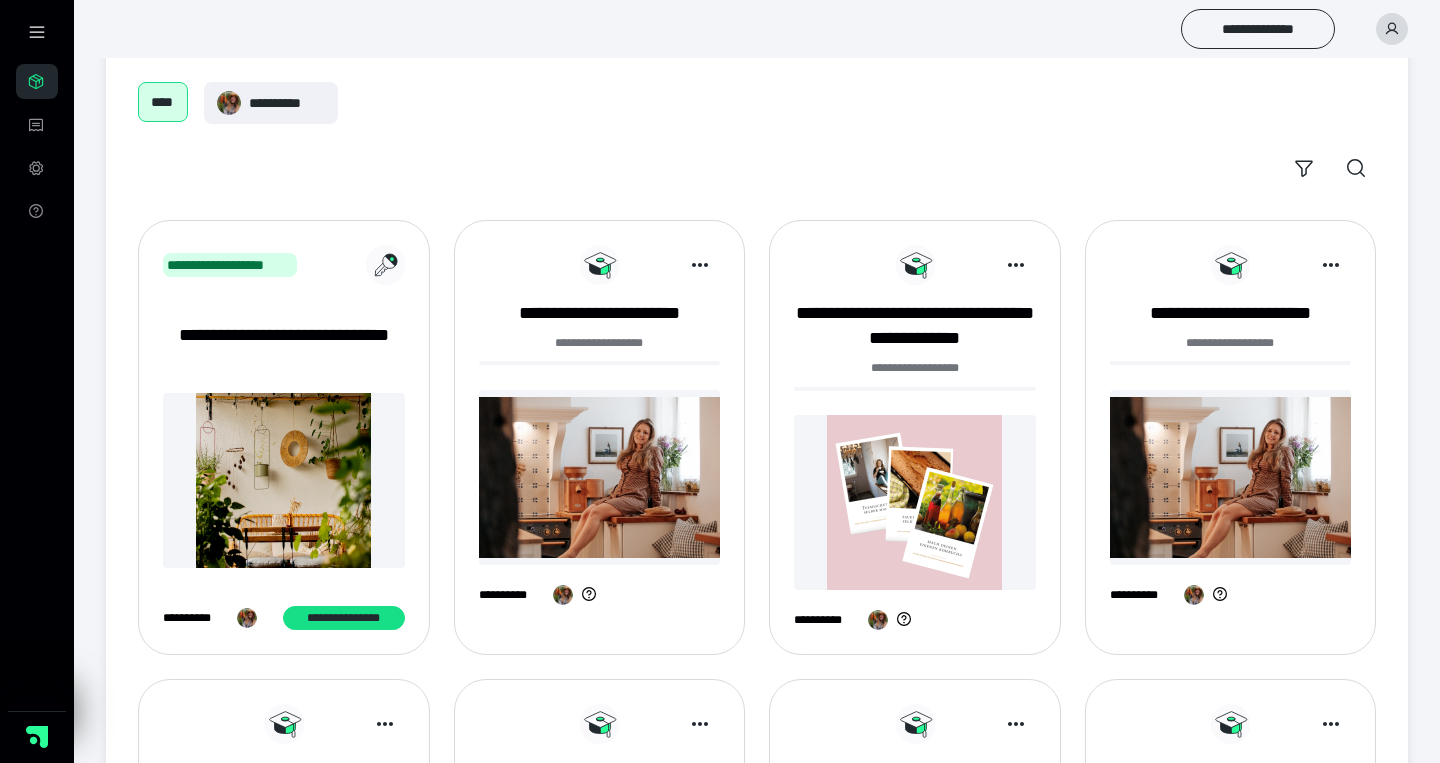 scroll, scrollTop: 104, scrollLeft: 0, axis: vertical 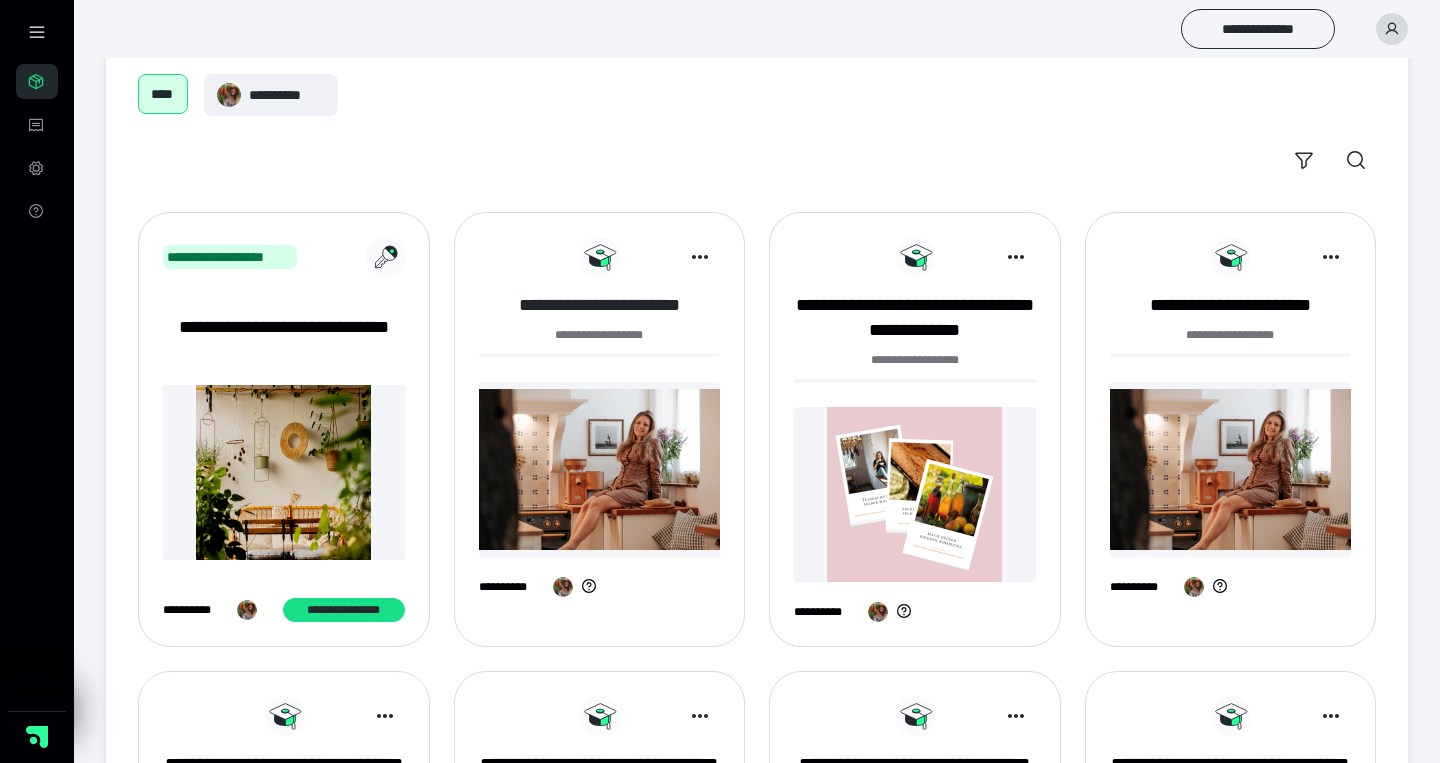click on "**********" at bounding box center [600, 305] 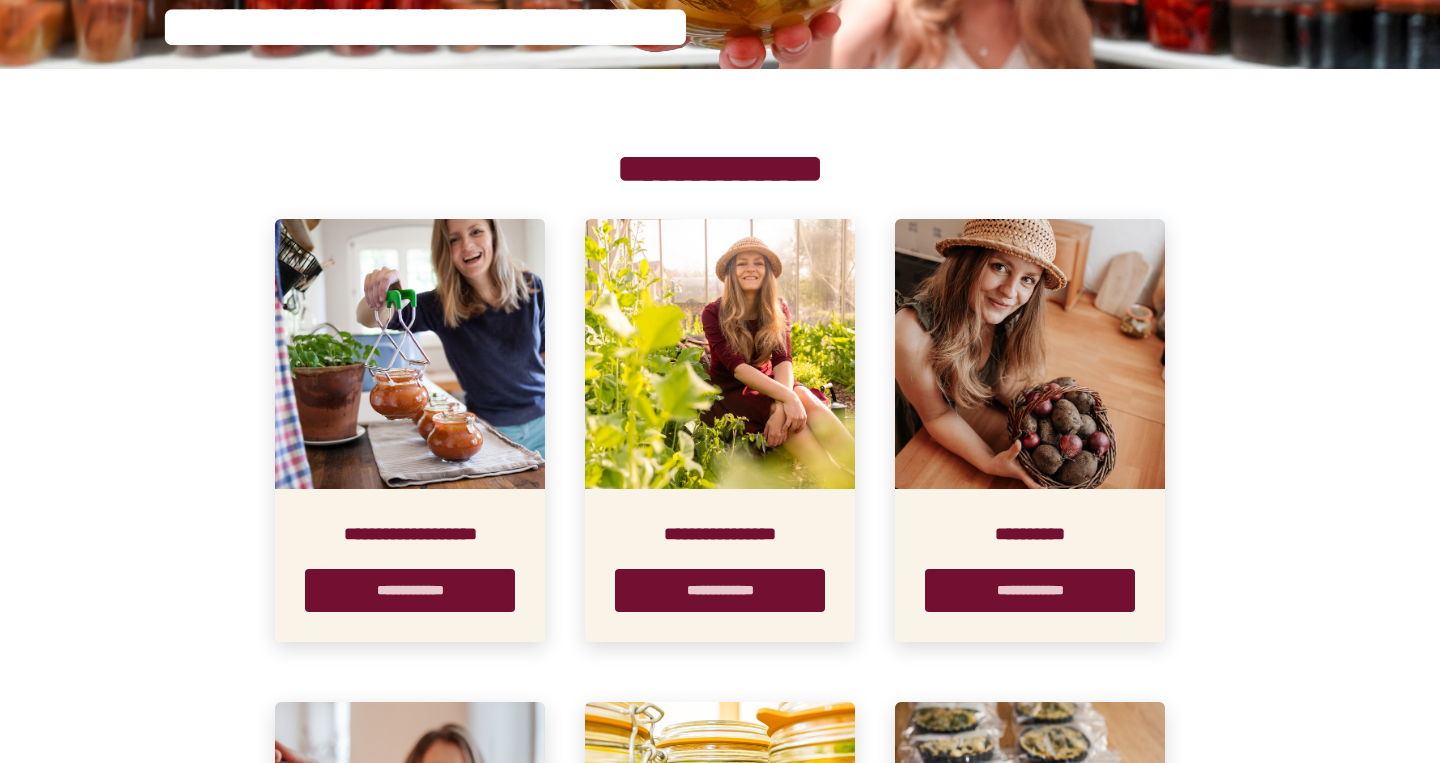 scroll, scrollTop: 374, scrollLeft: 0, axis: vertical 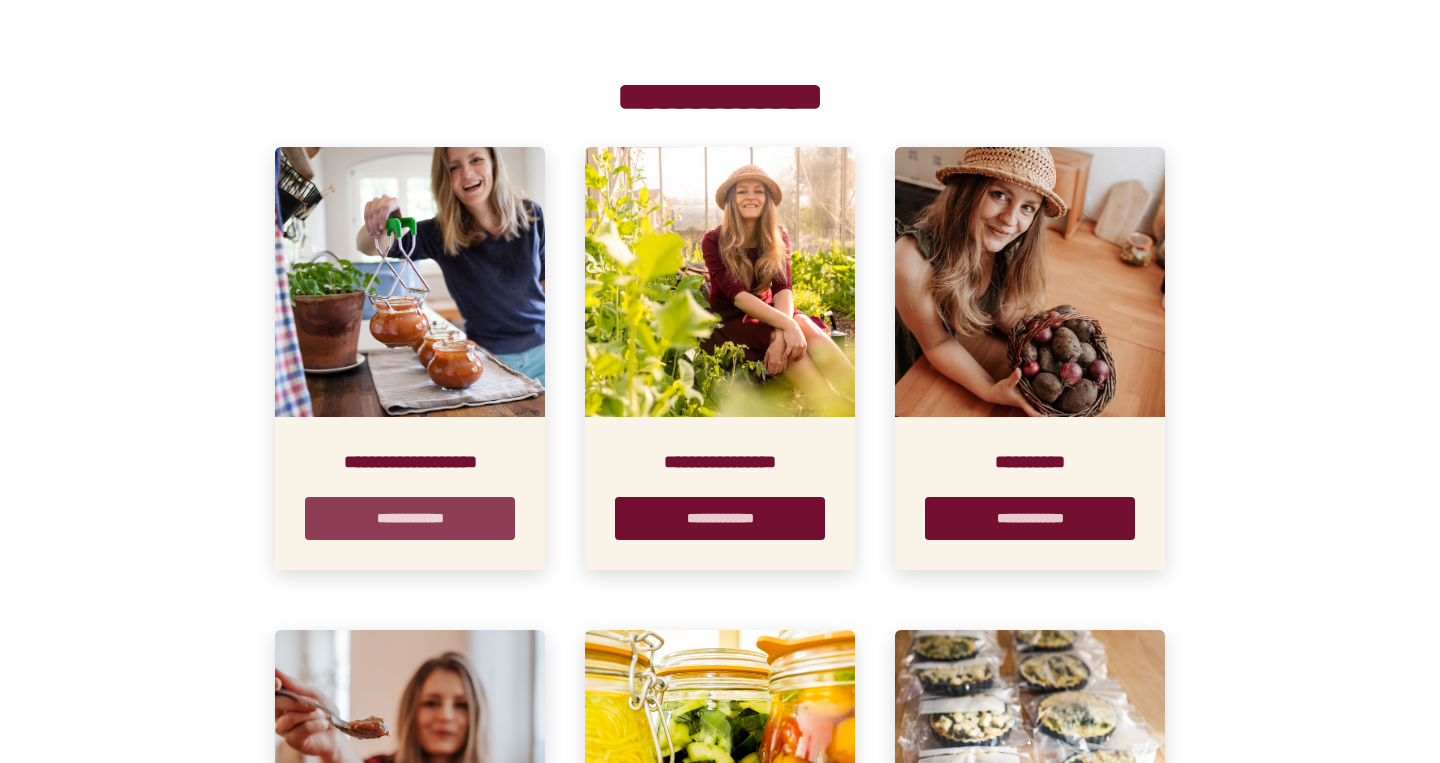 click on "**********" at bounding box center (410, 518) 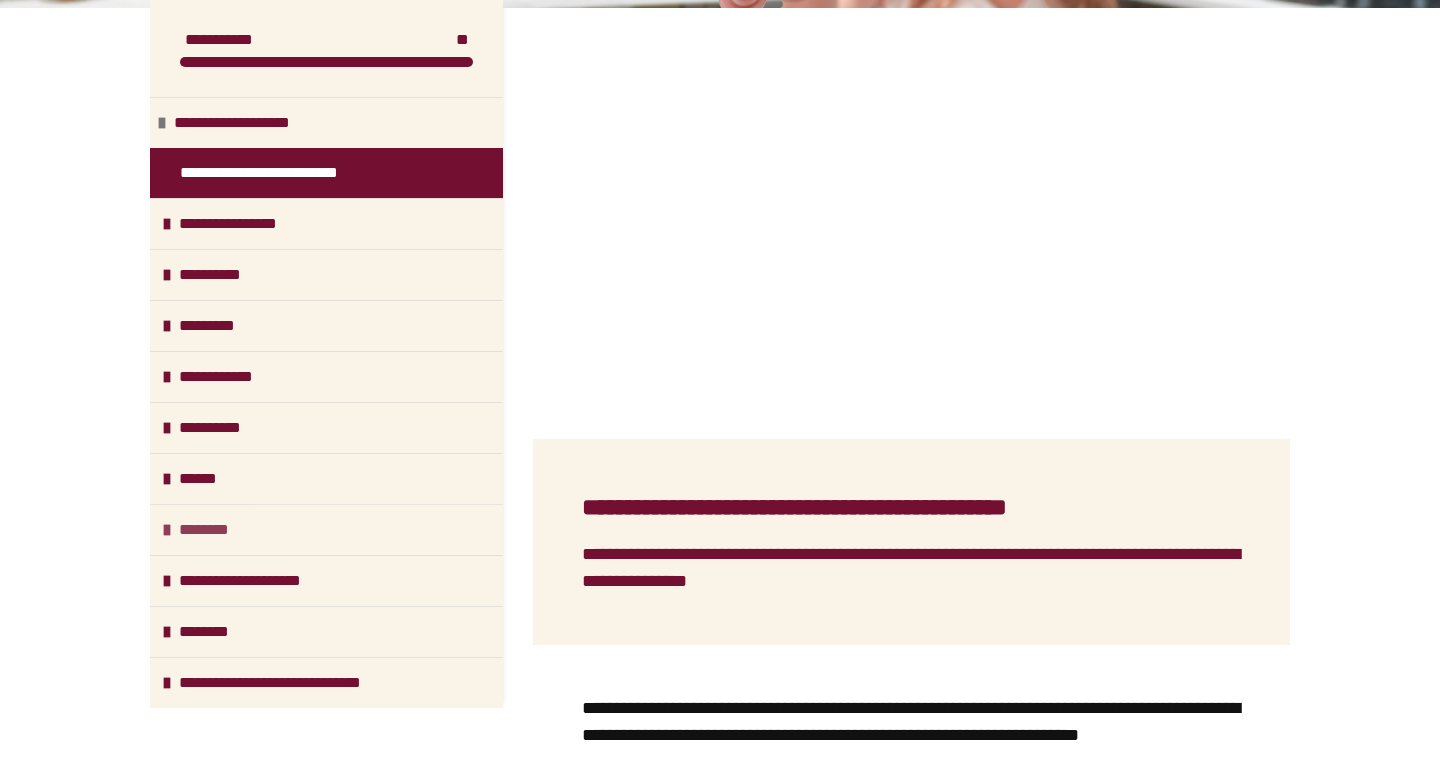 scroll, scrollTop: 397, scrollLeft: 0, axis: vertical 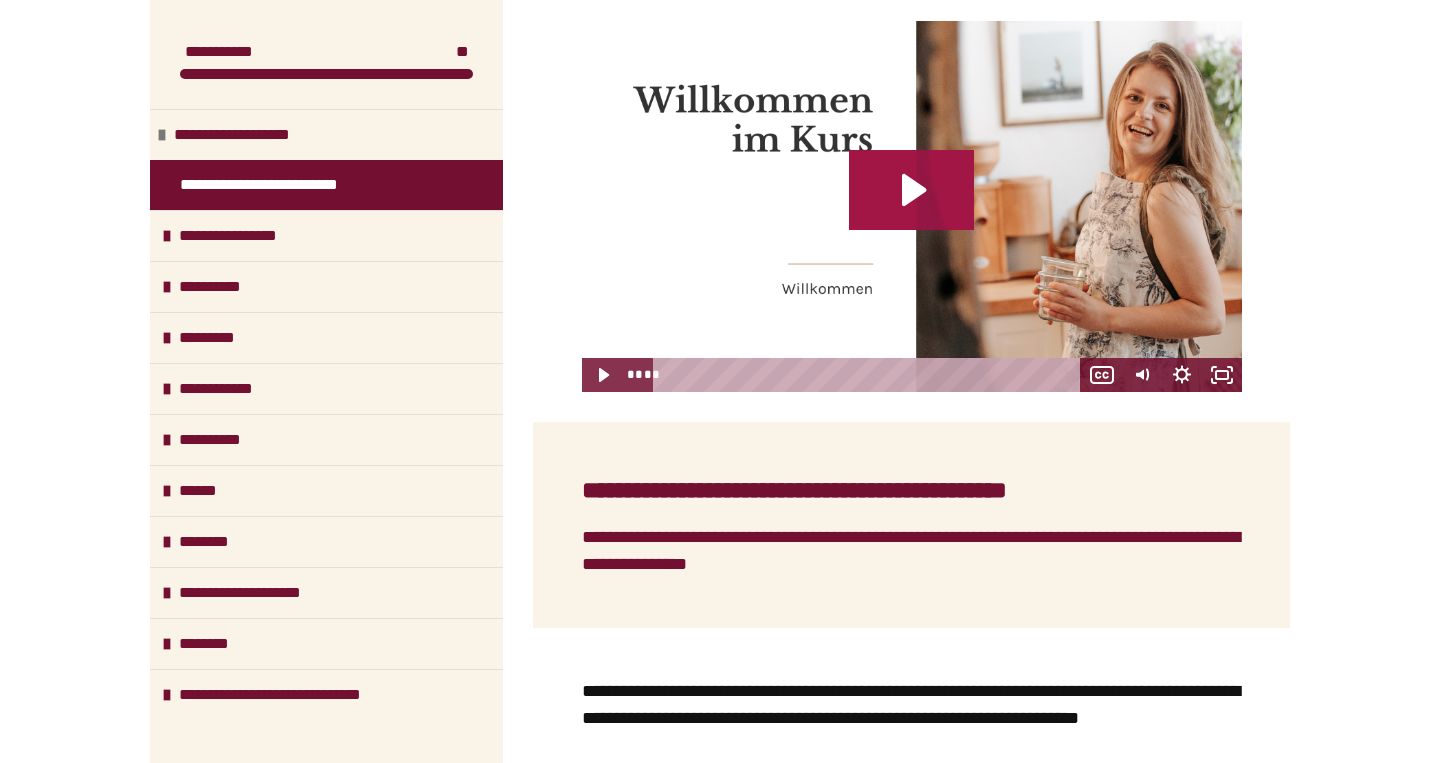 click 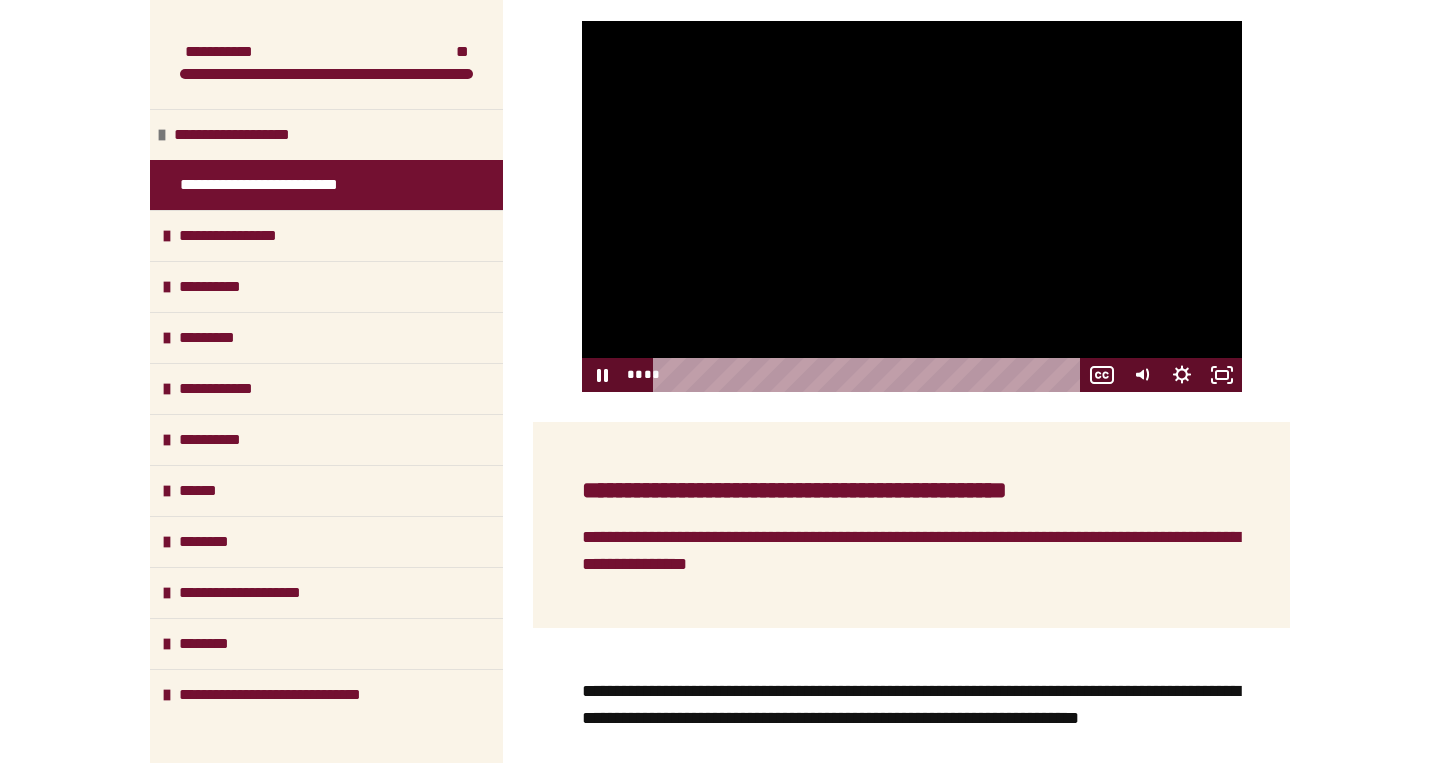 click at bounding box center (912, 206) 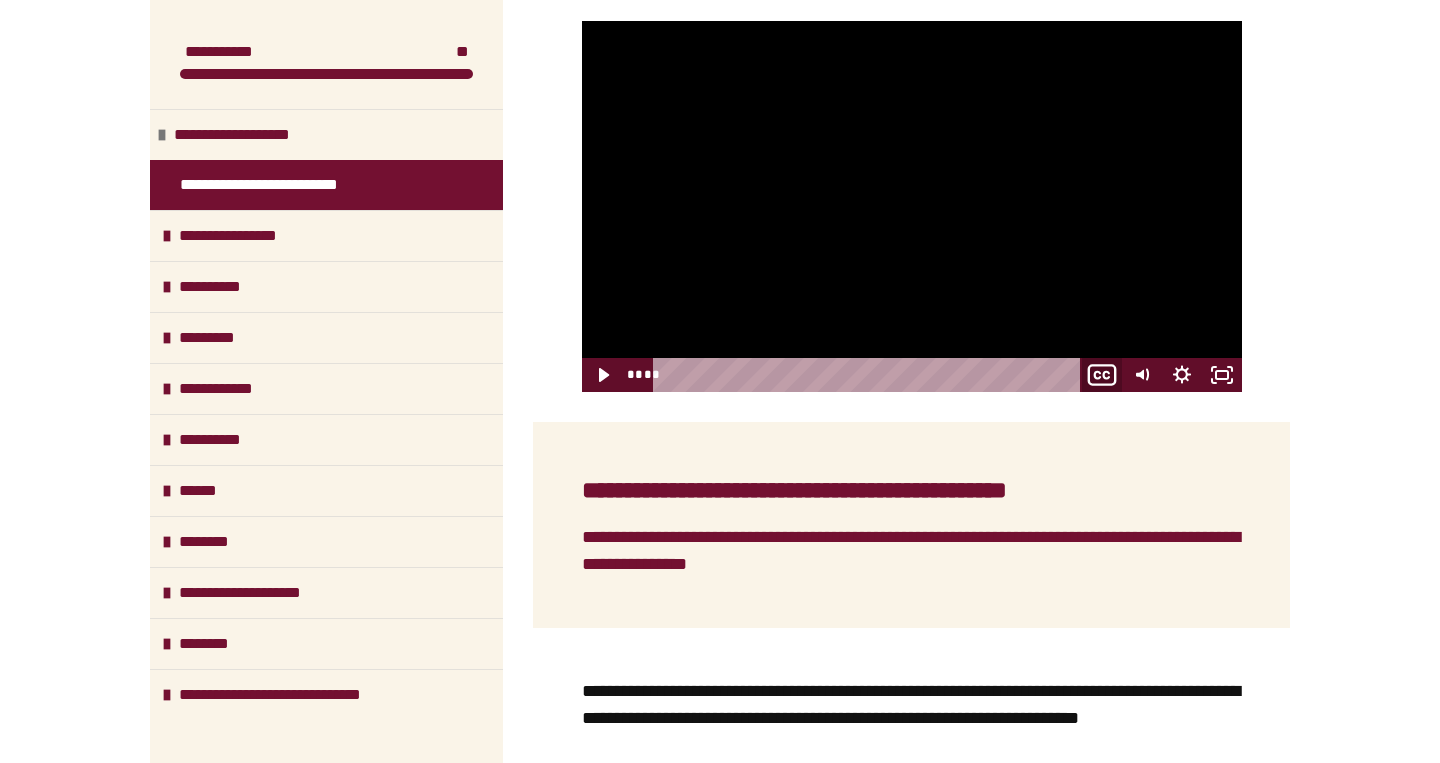 click 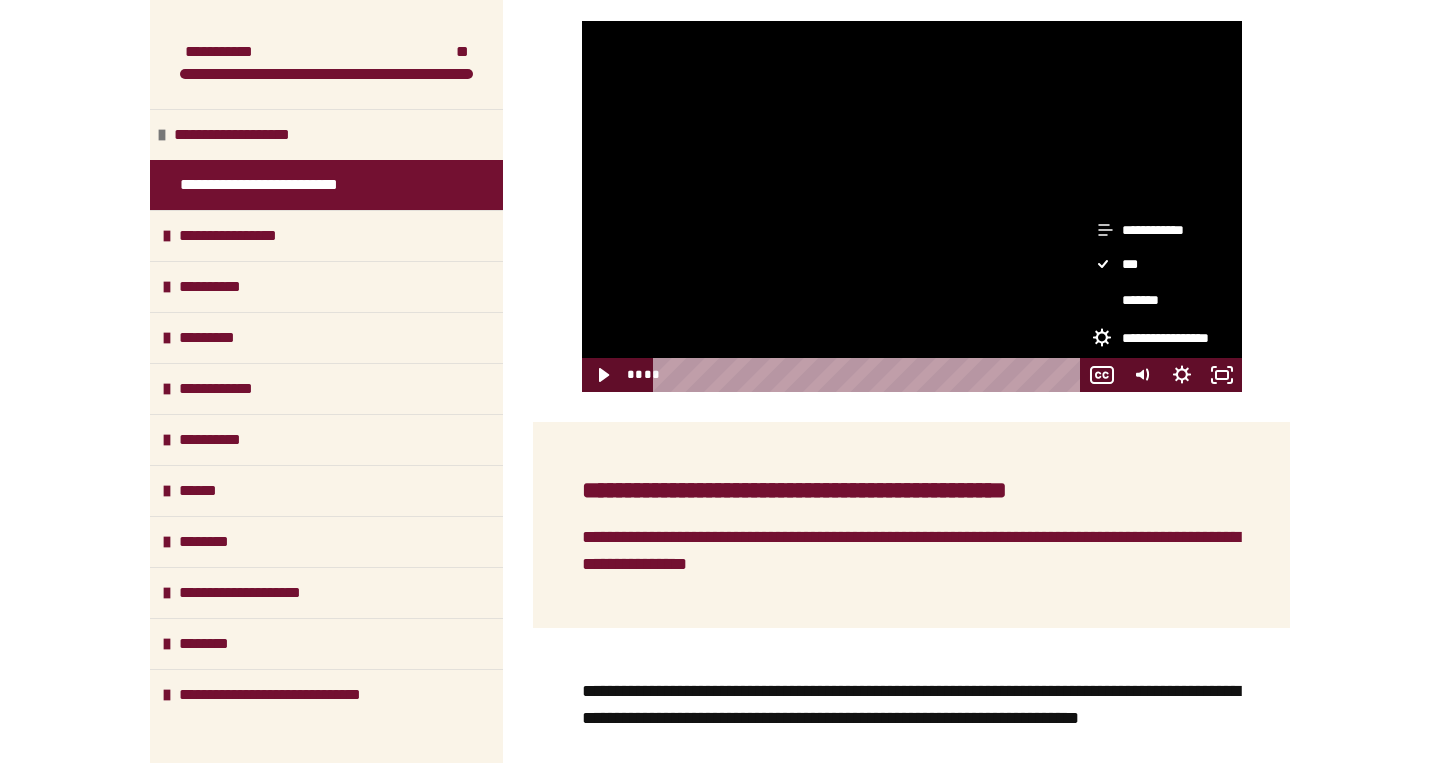 click on "*******" at bounding box center (1162, 300) 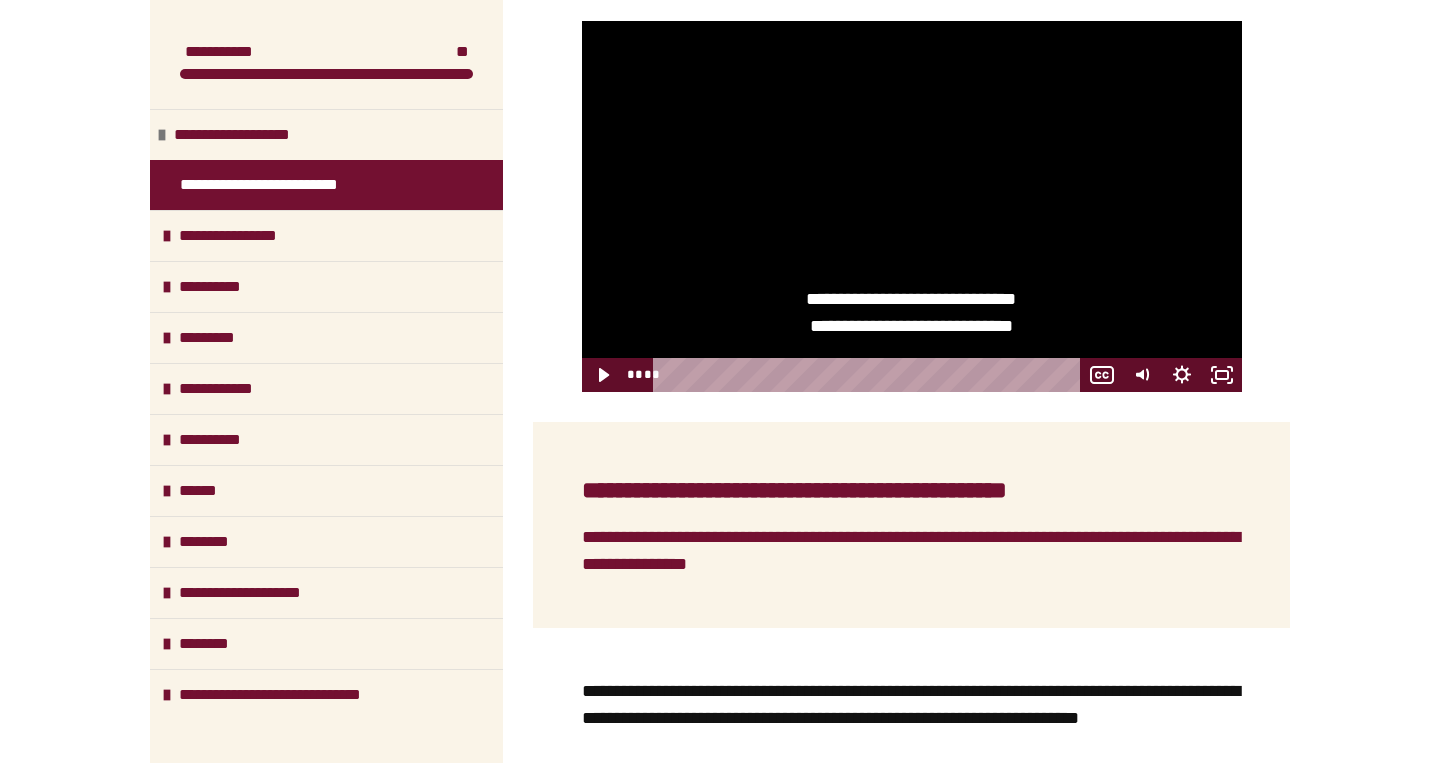click at bounding box center (912, 206) 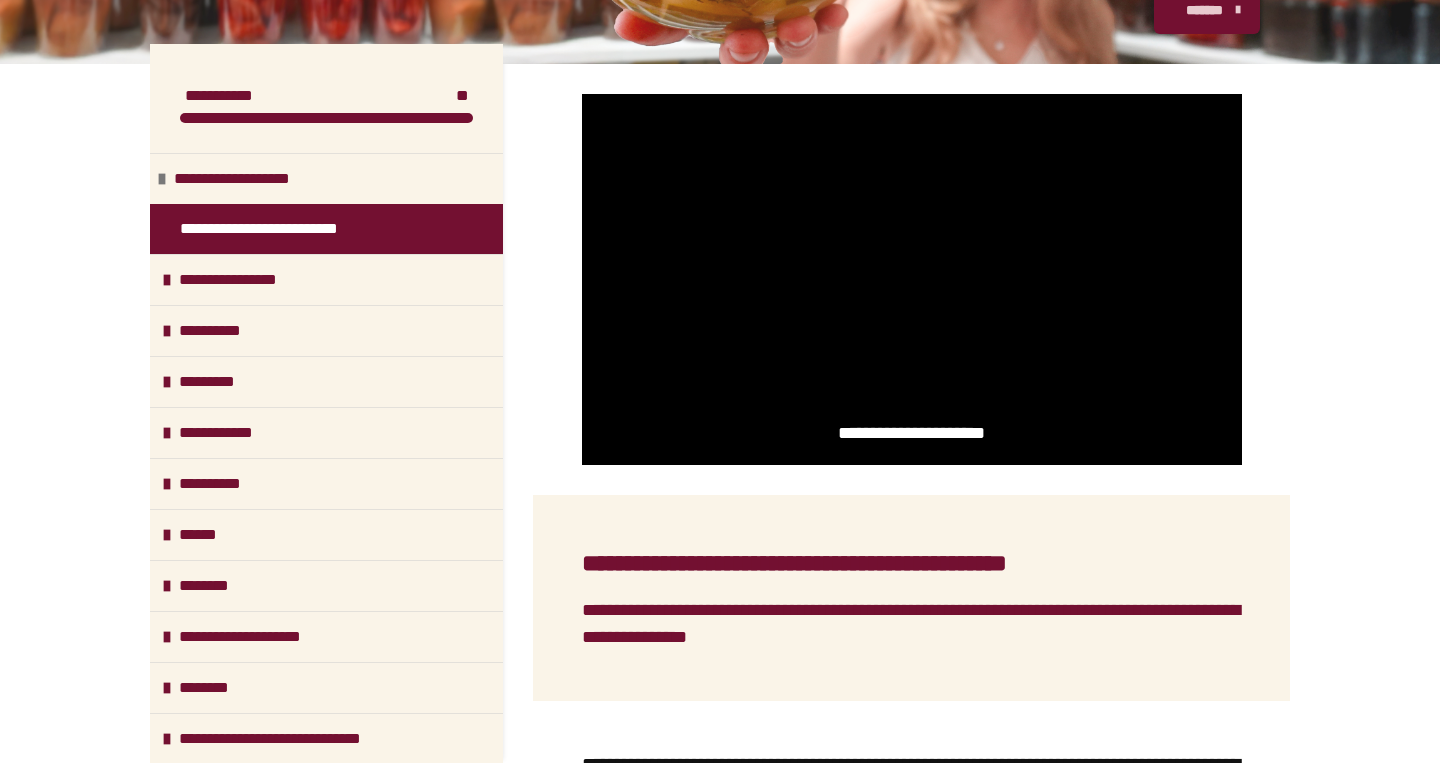 scroll, scrollTop: 318, scrollLeft: 0, axis: vertical 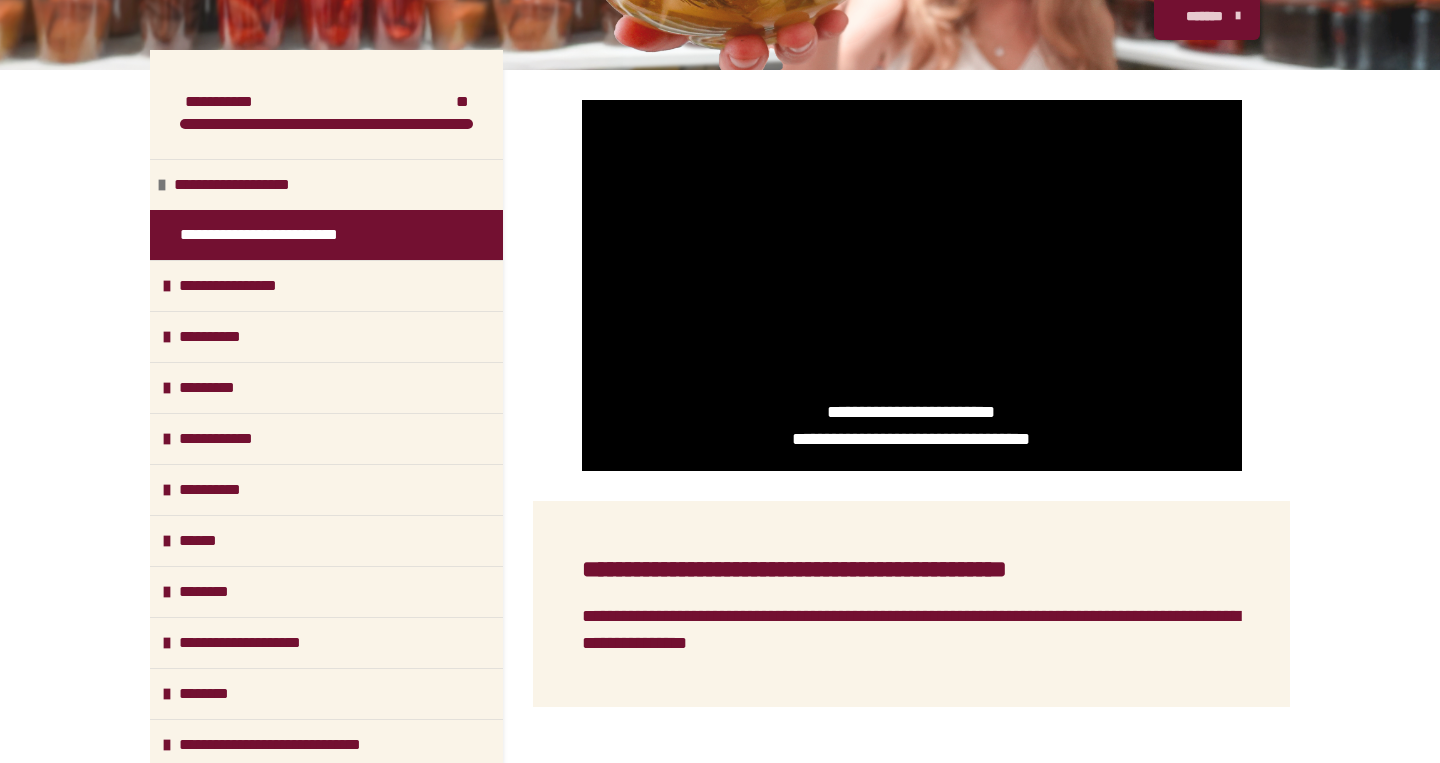 click at bounding box center [912, 285] 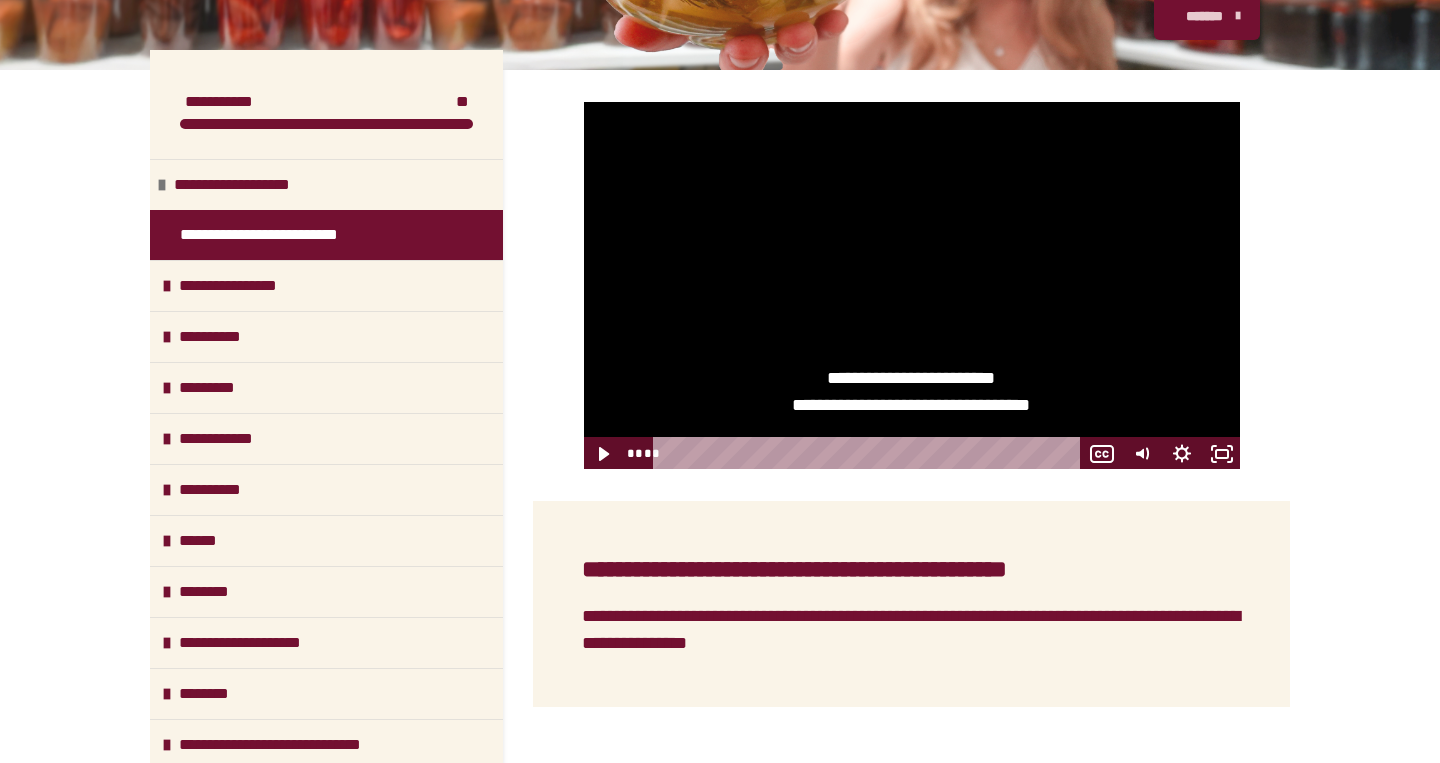 click at bounding box center [912, 285] 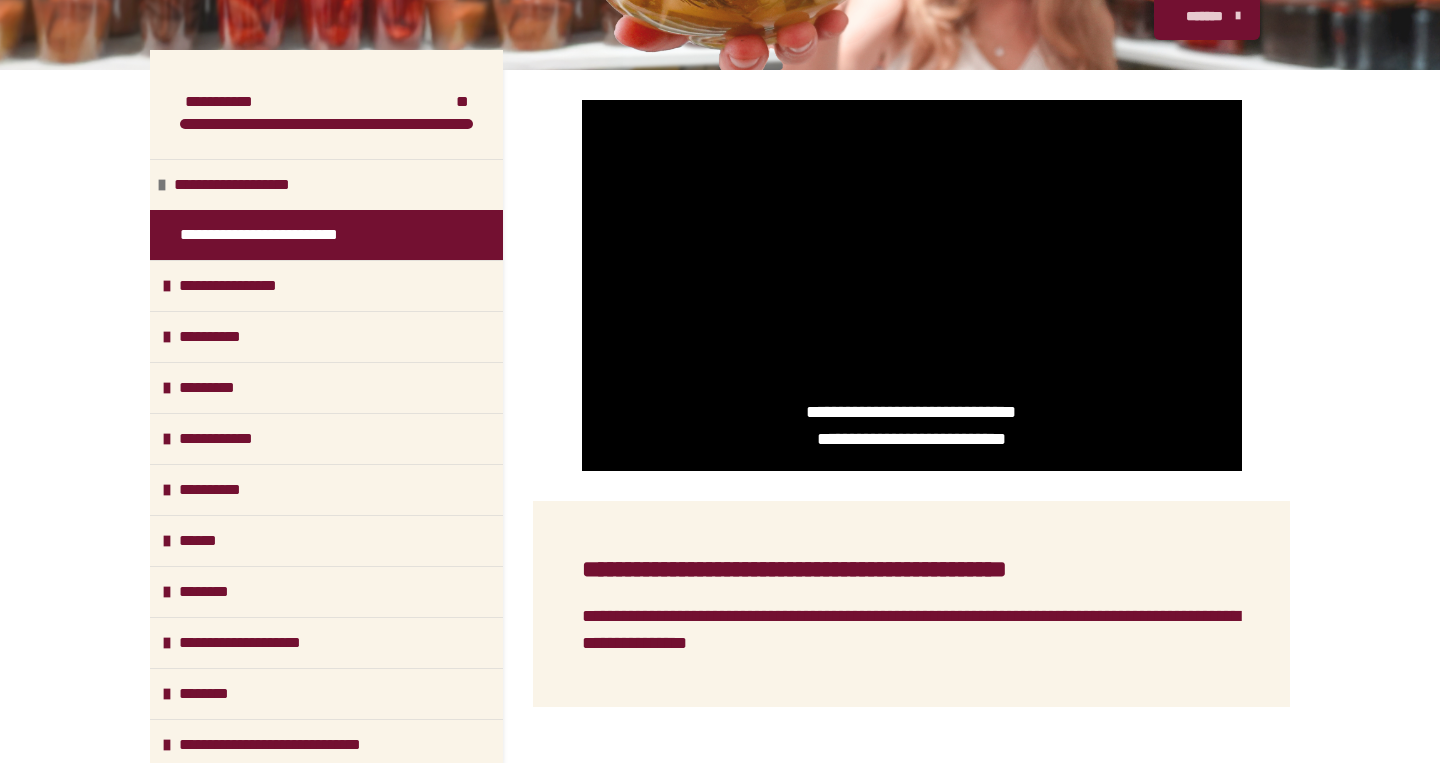 click at bounding box center (912, 285) 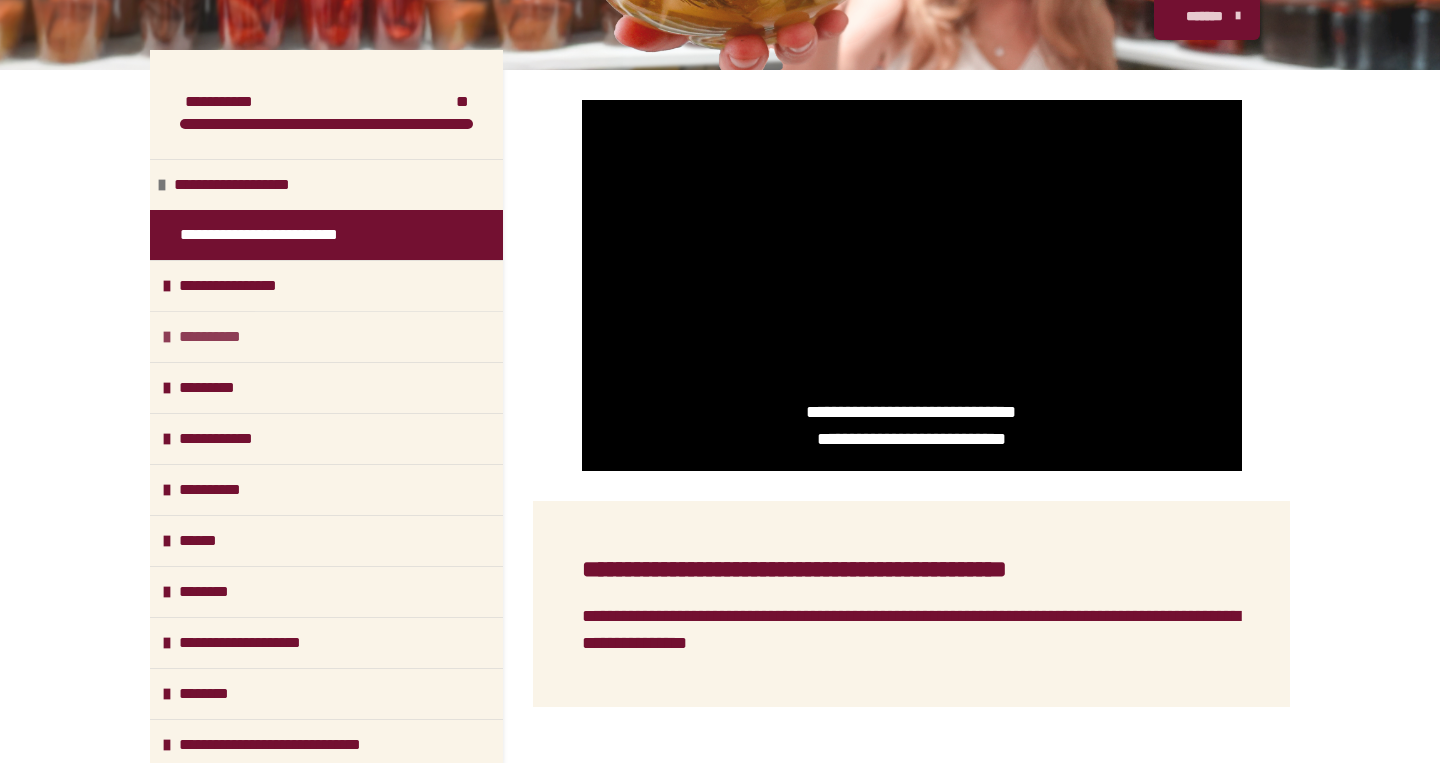 click on "**********" at bounding box center (326, 336) 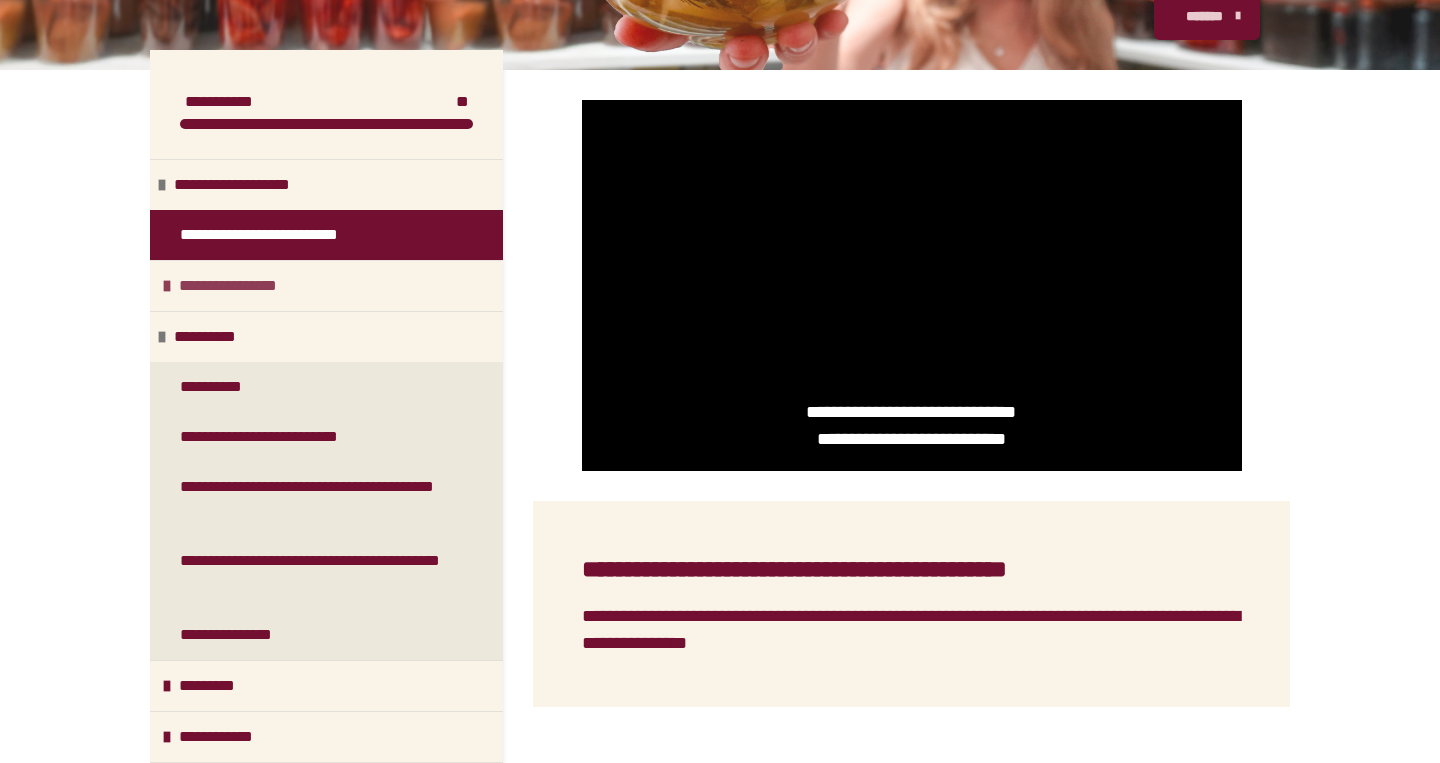 click on "**********" at bounding box center (326, 285) 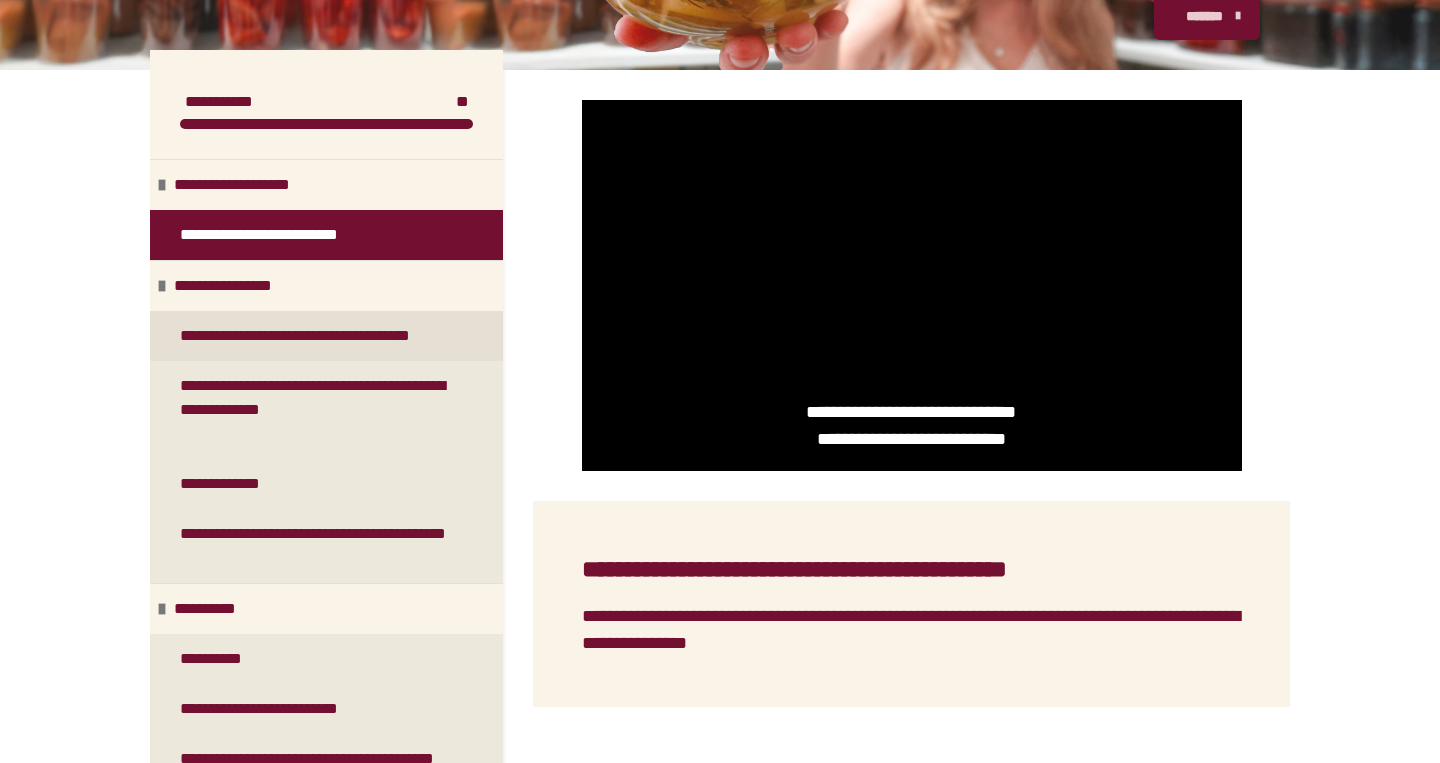 click on "**********" at bounding box center (326, 336) 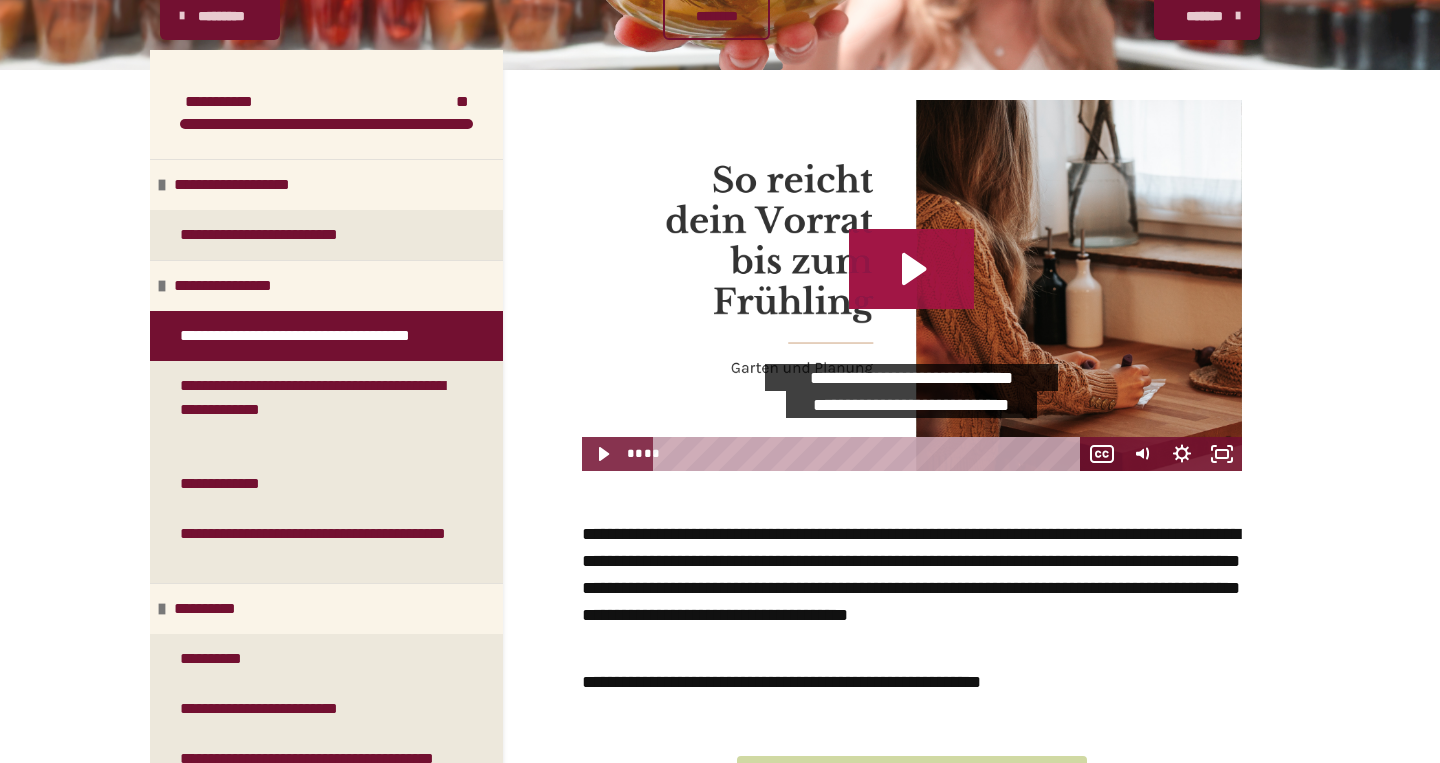 click 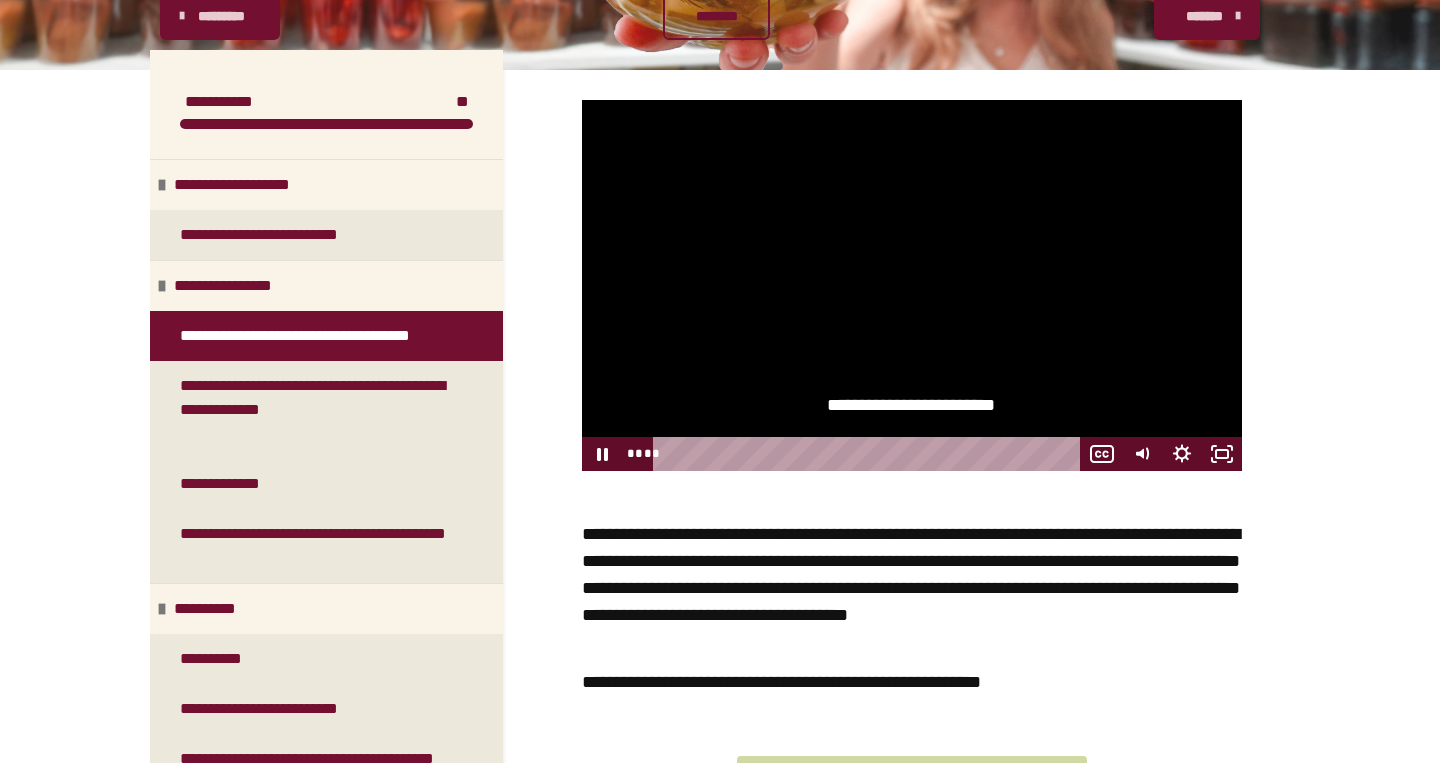 click at bounding box center [912, 285] 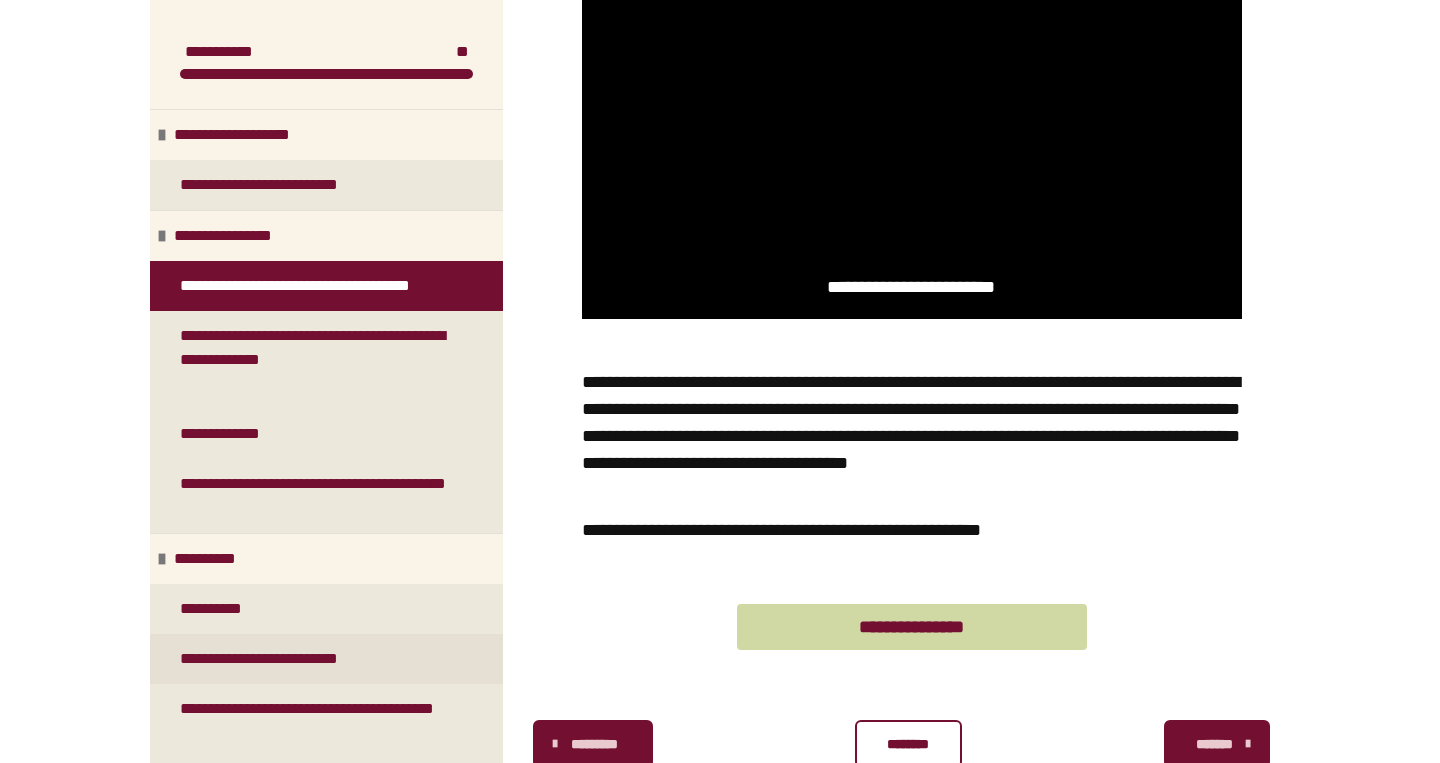 click on "**********" at bounding box center (326, 659) 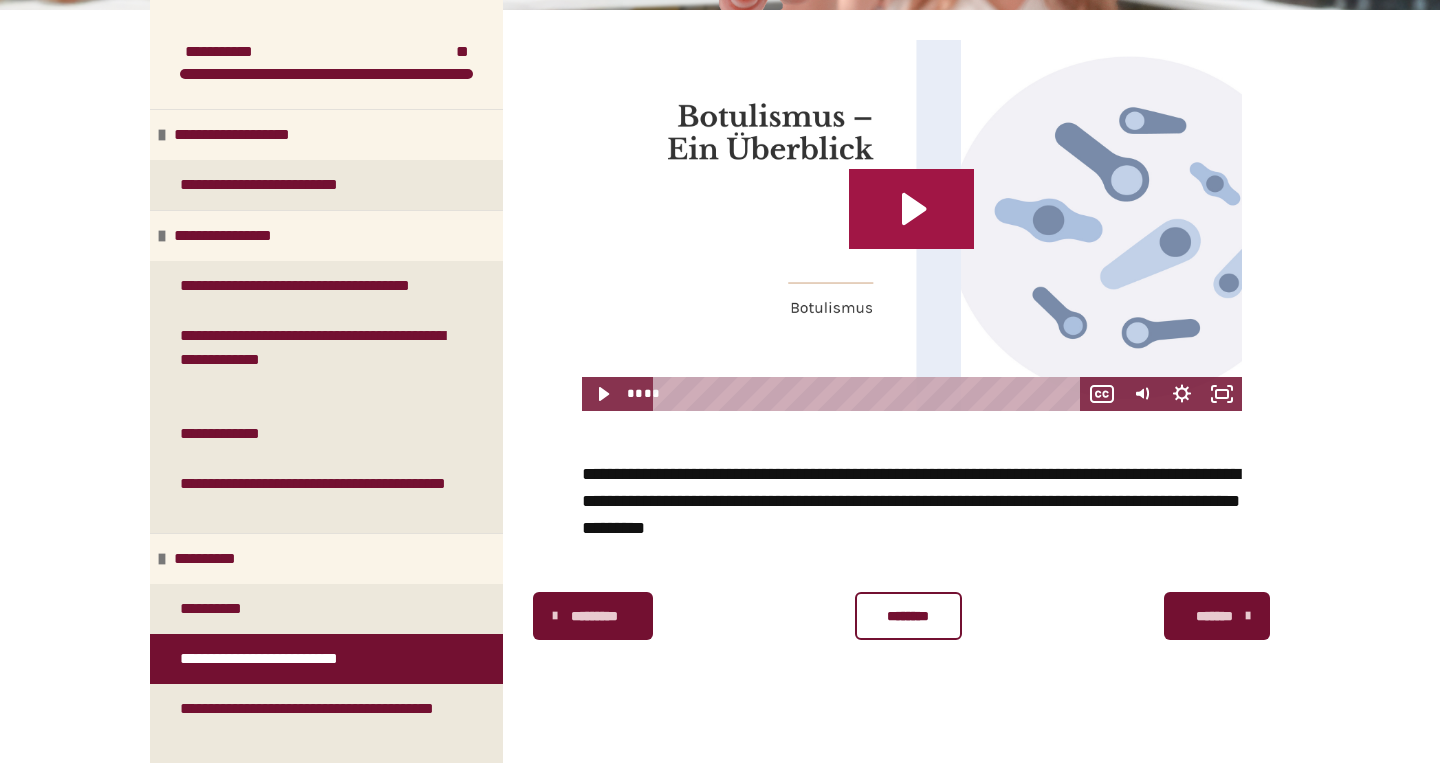 click 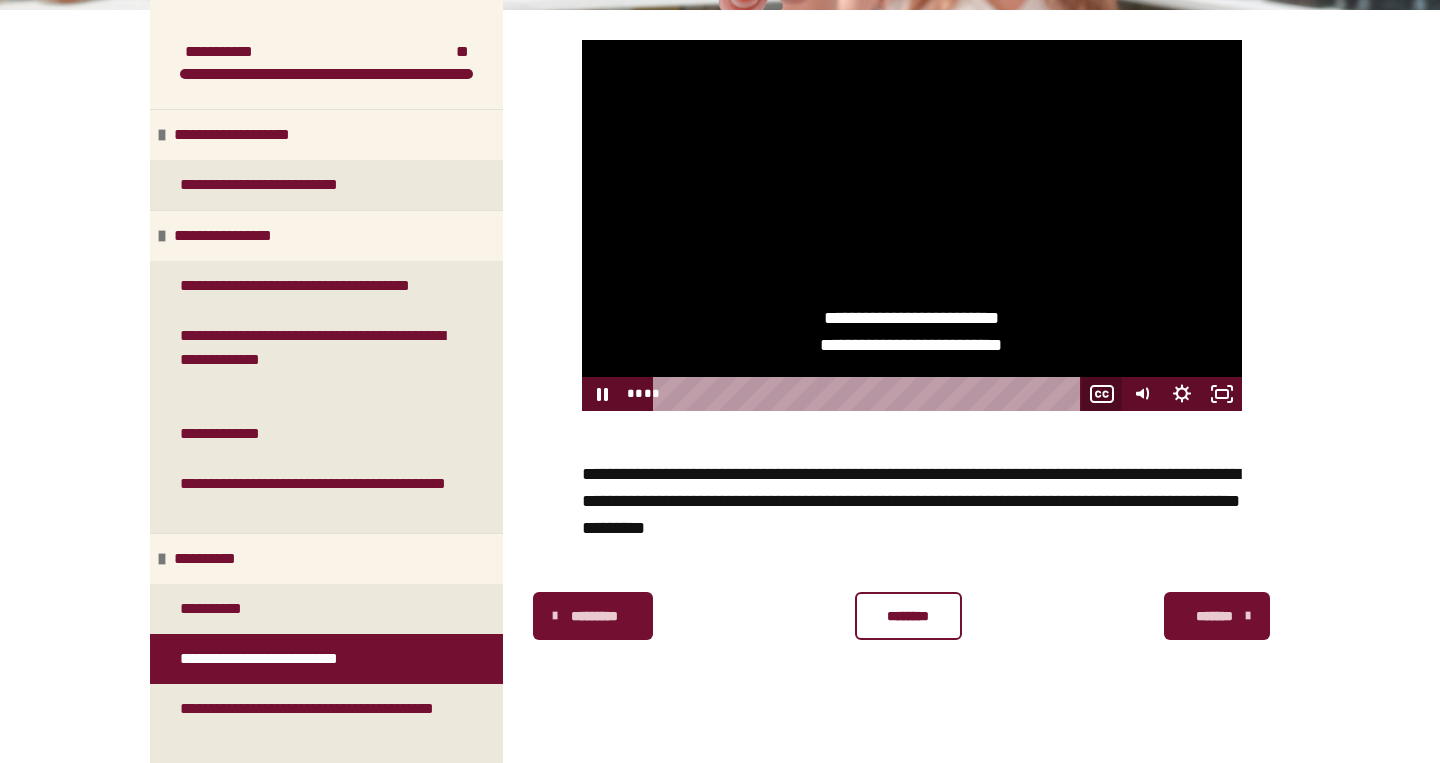 click 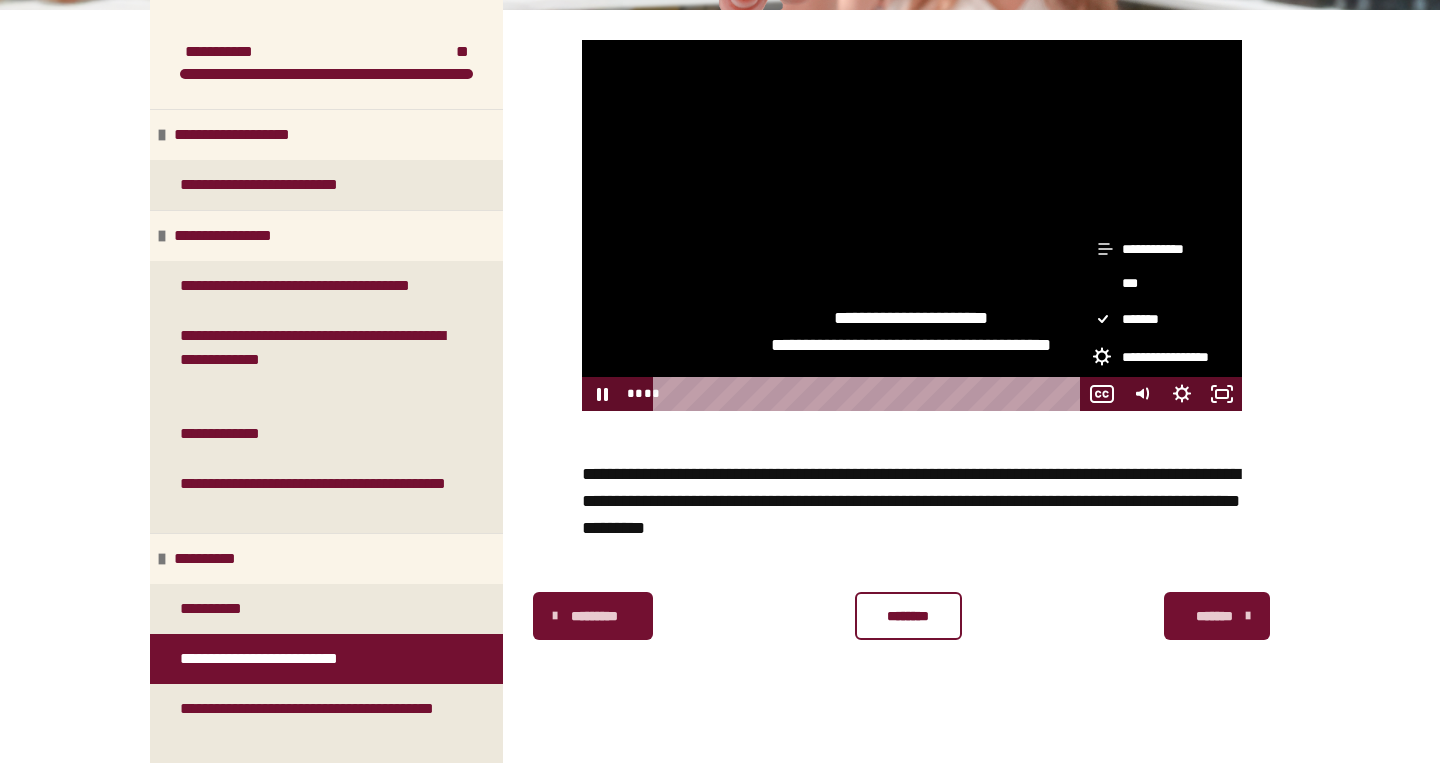 click 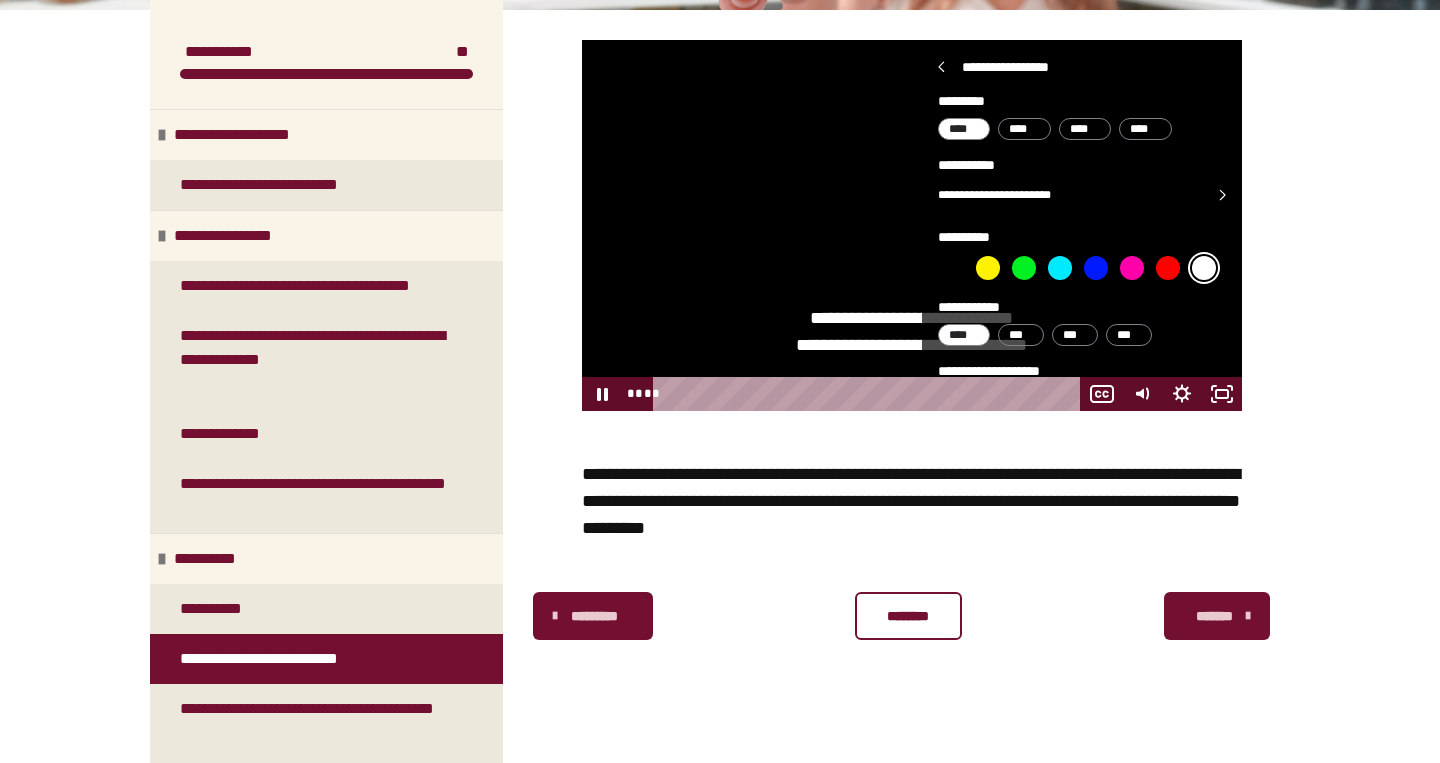 click 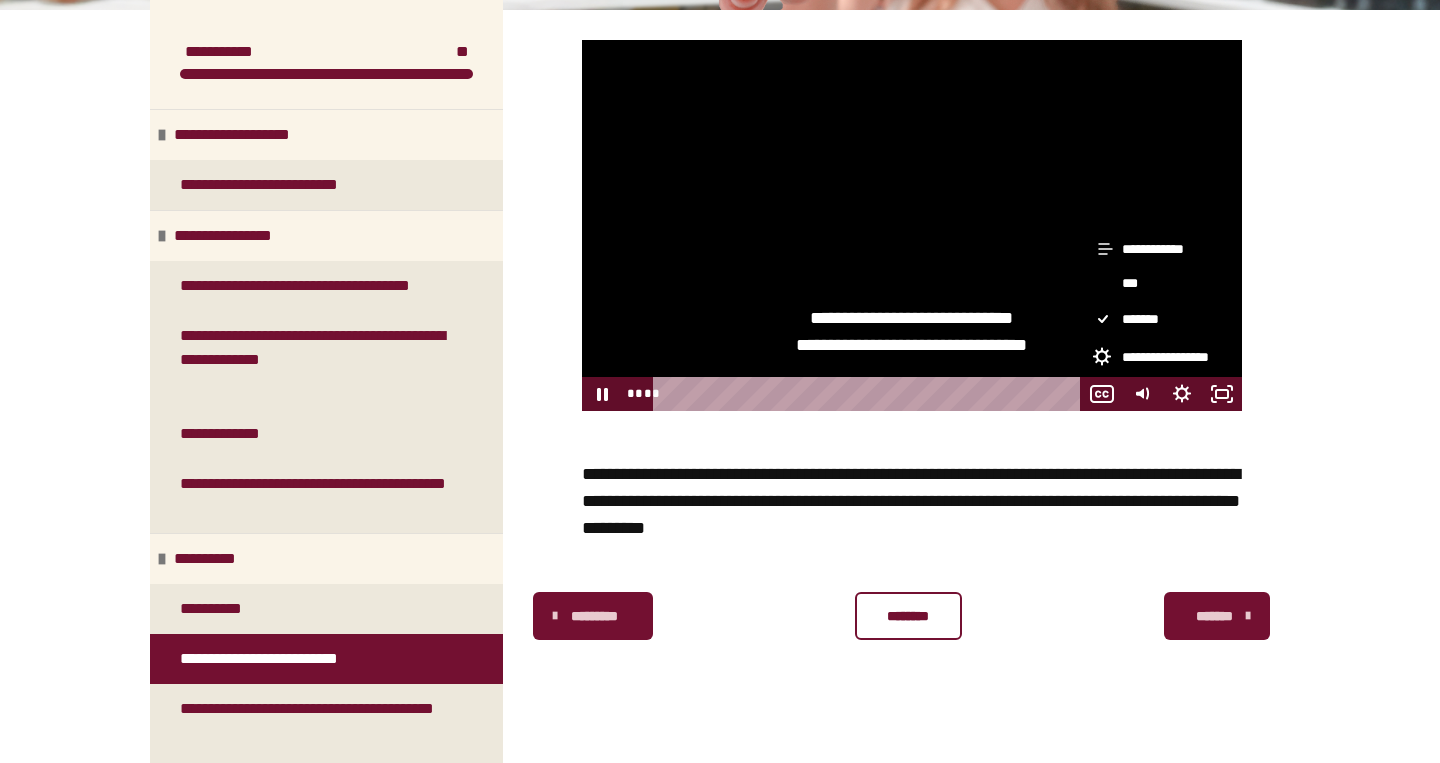 click 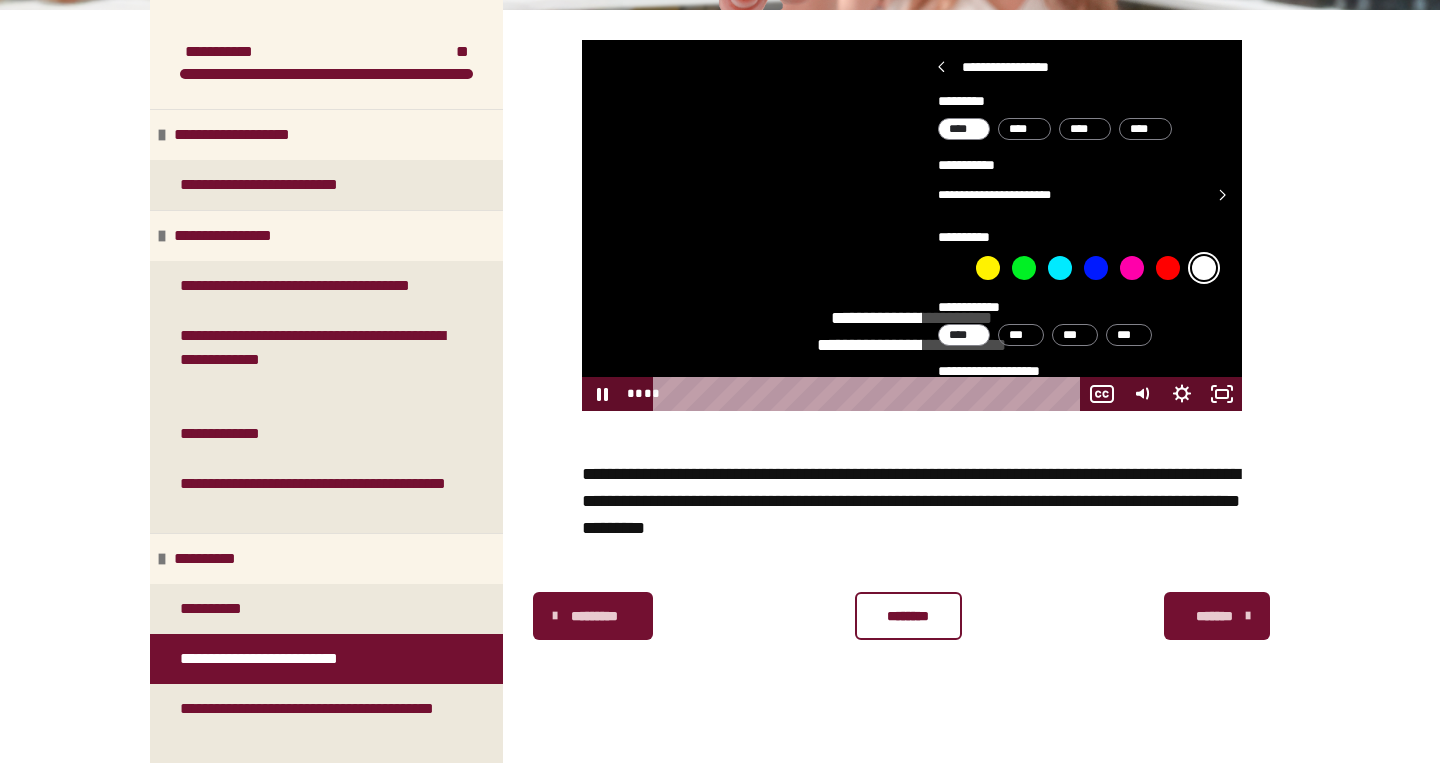 click 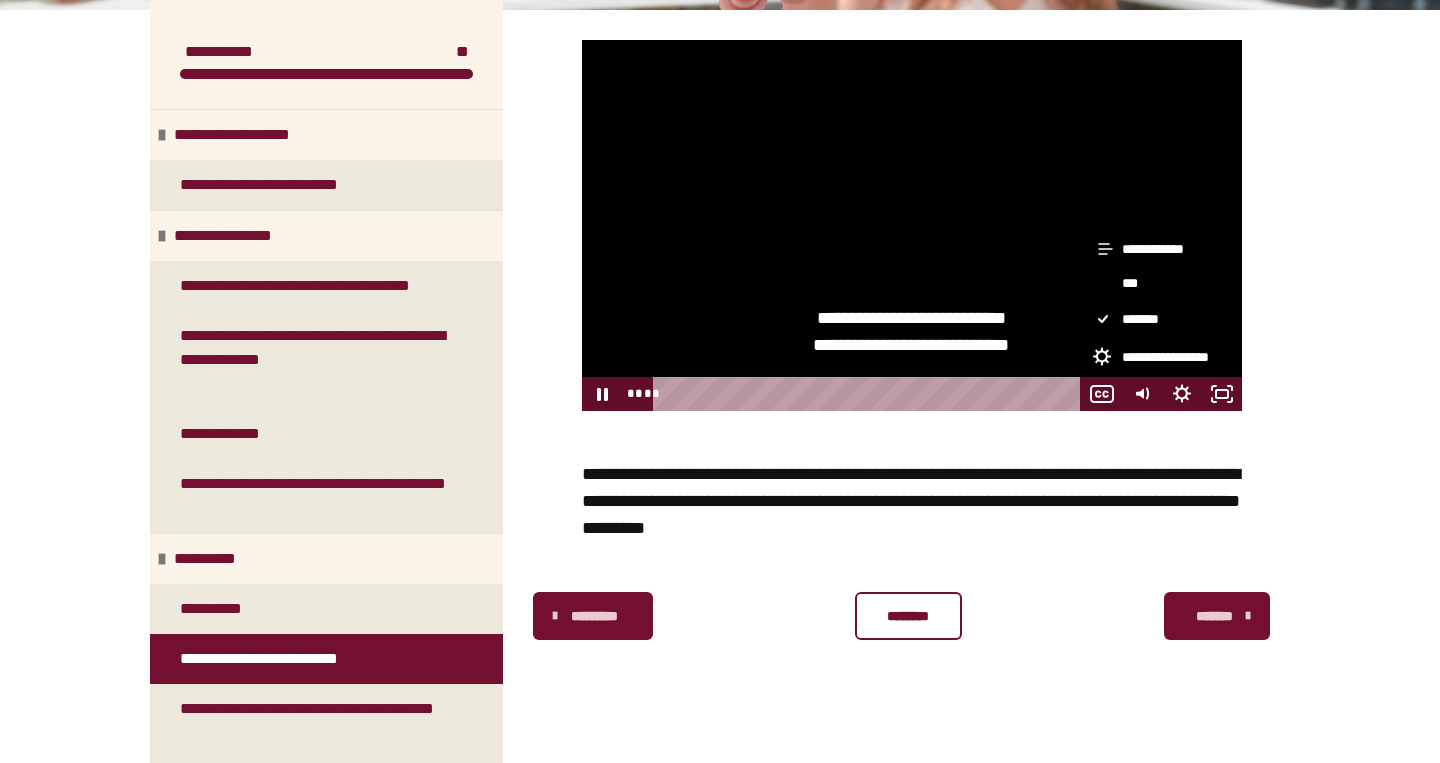 click on "***" at bounding box center [1162, 283] 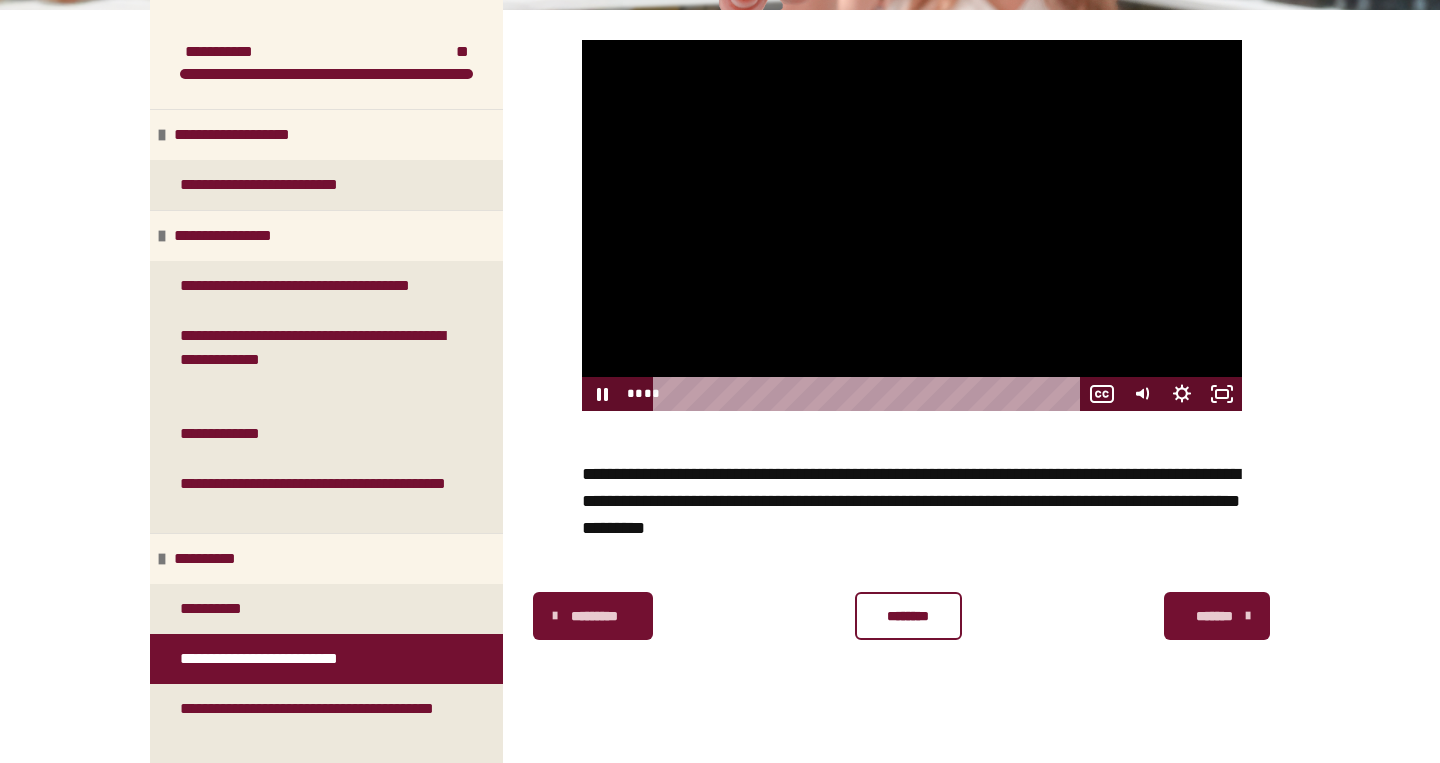 click at bounding box center [912, 225] 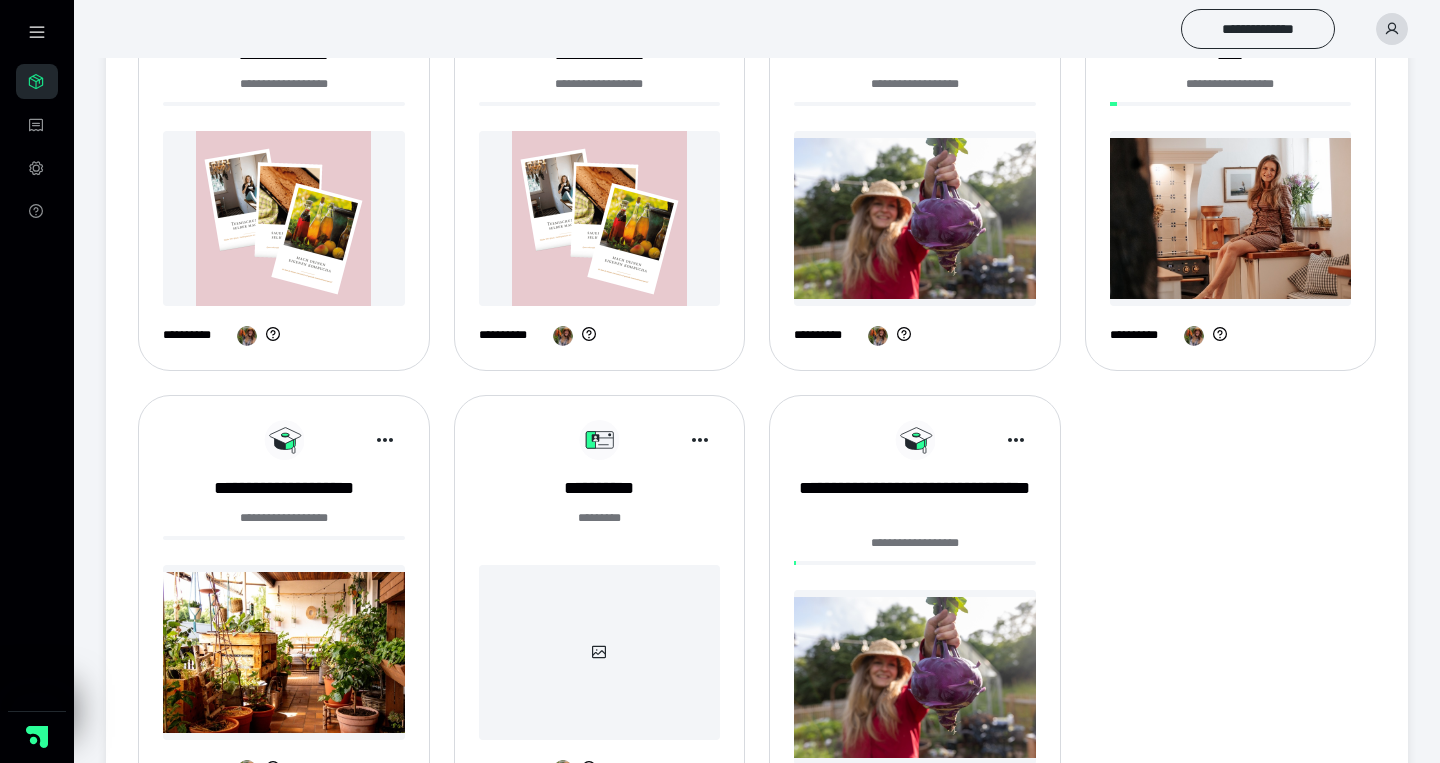 scroll, scrollTop: 1051, scrollLeft: 0, axis: vertical 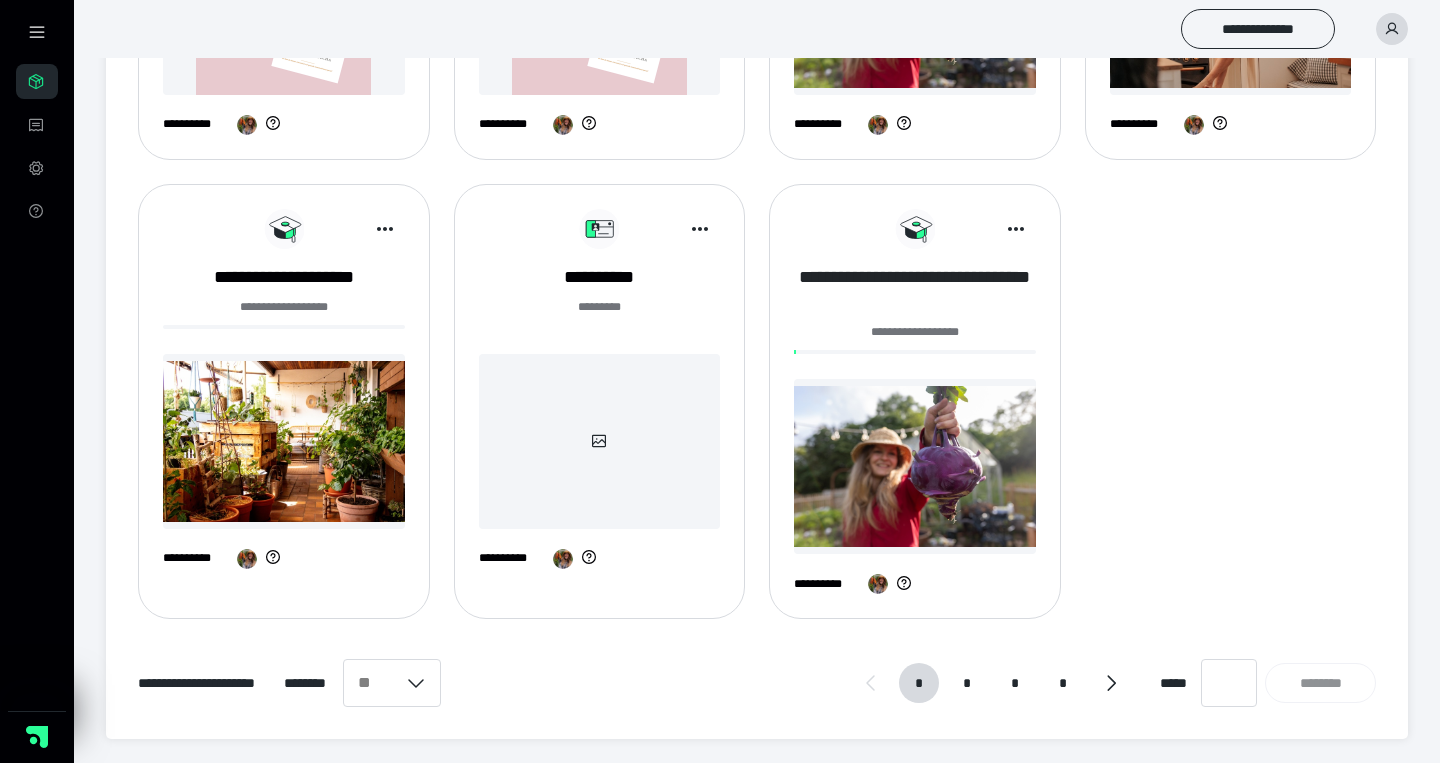 click on "**********" at bounding box center [915, 290] 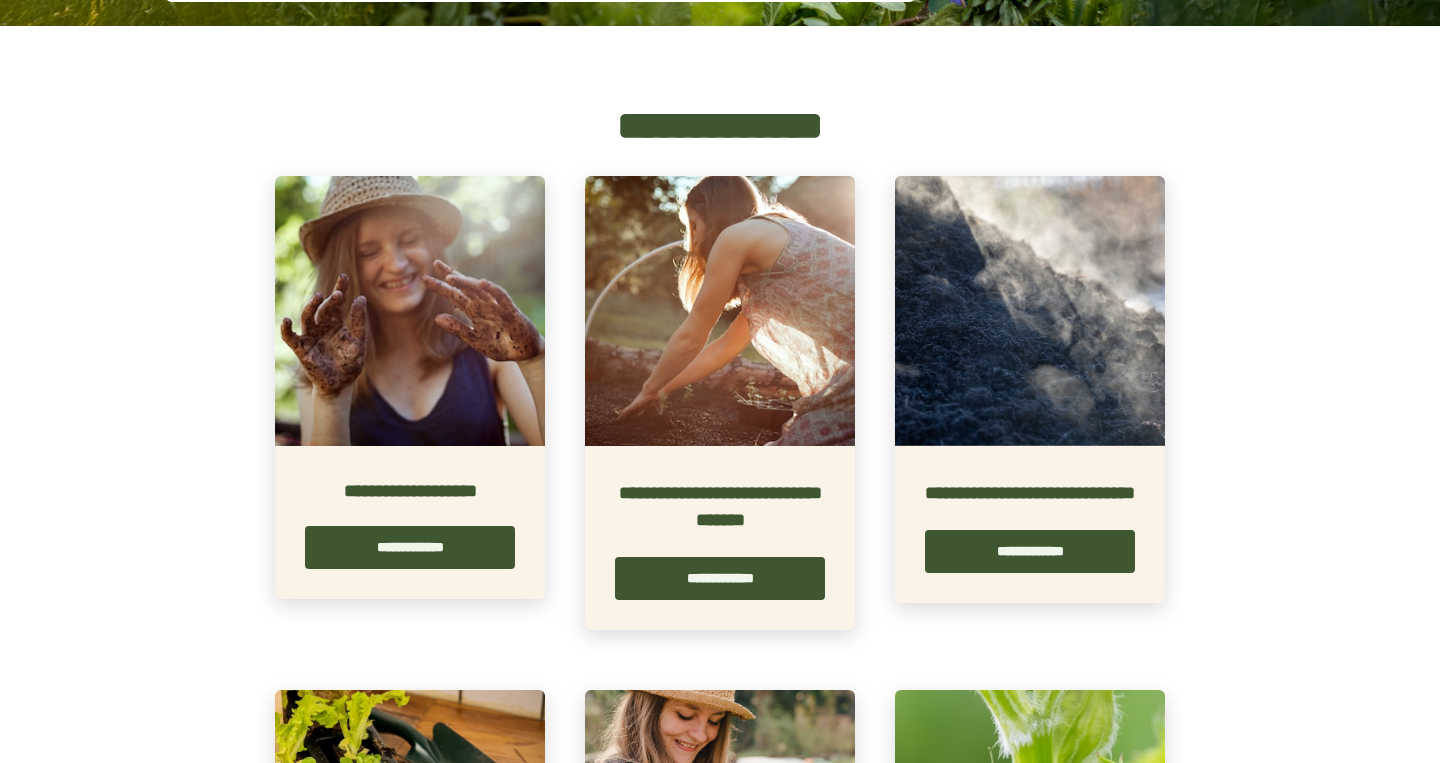 scroll, scrollTop: 424, scrollLeft: 0, axis: vertical 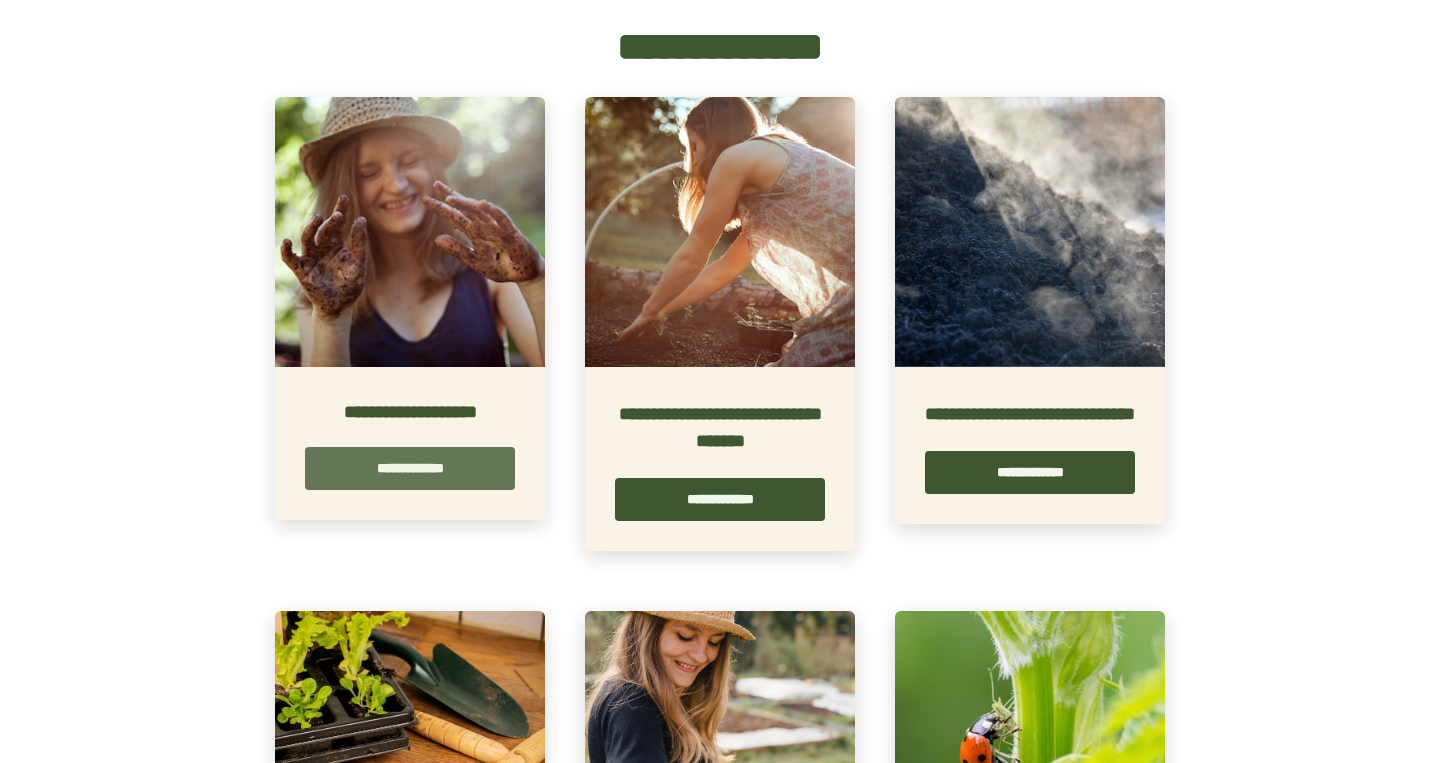 click on "**********" at bounding box center (410, 468) 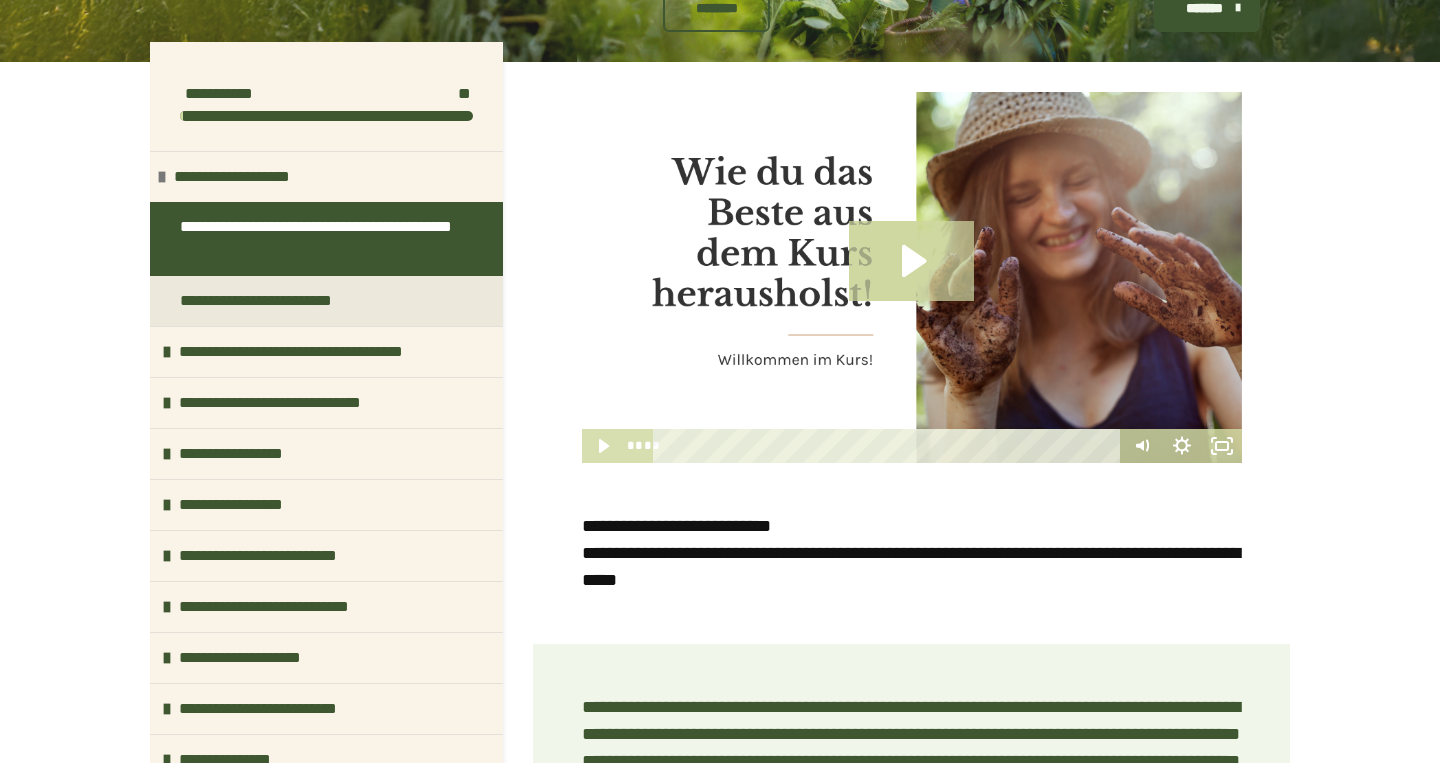 scroll, scrollTop: 415, scrollLeft: 0, axis: vertical 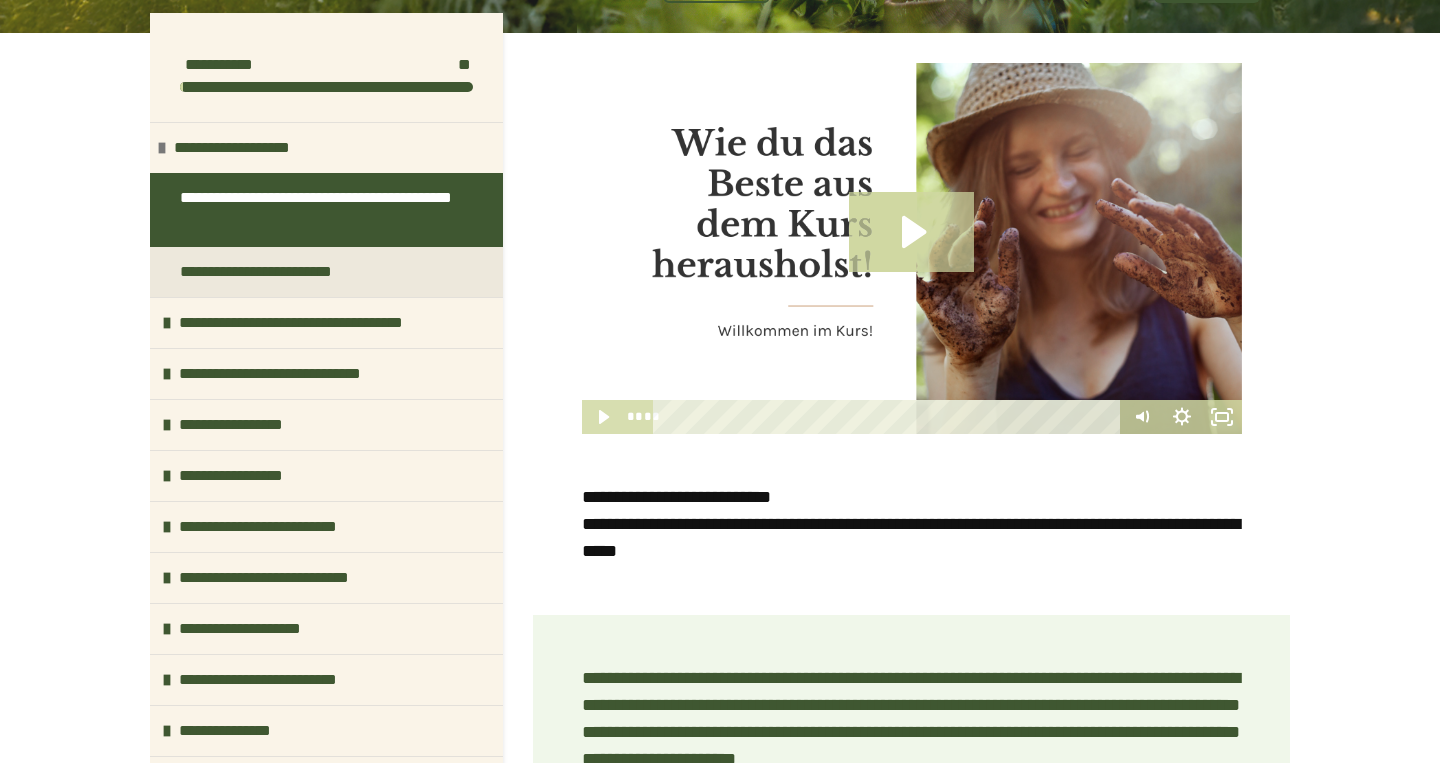 click at bounding box center [912, 248] 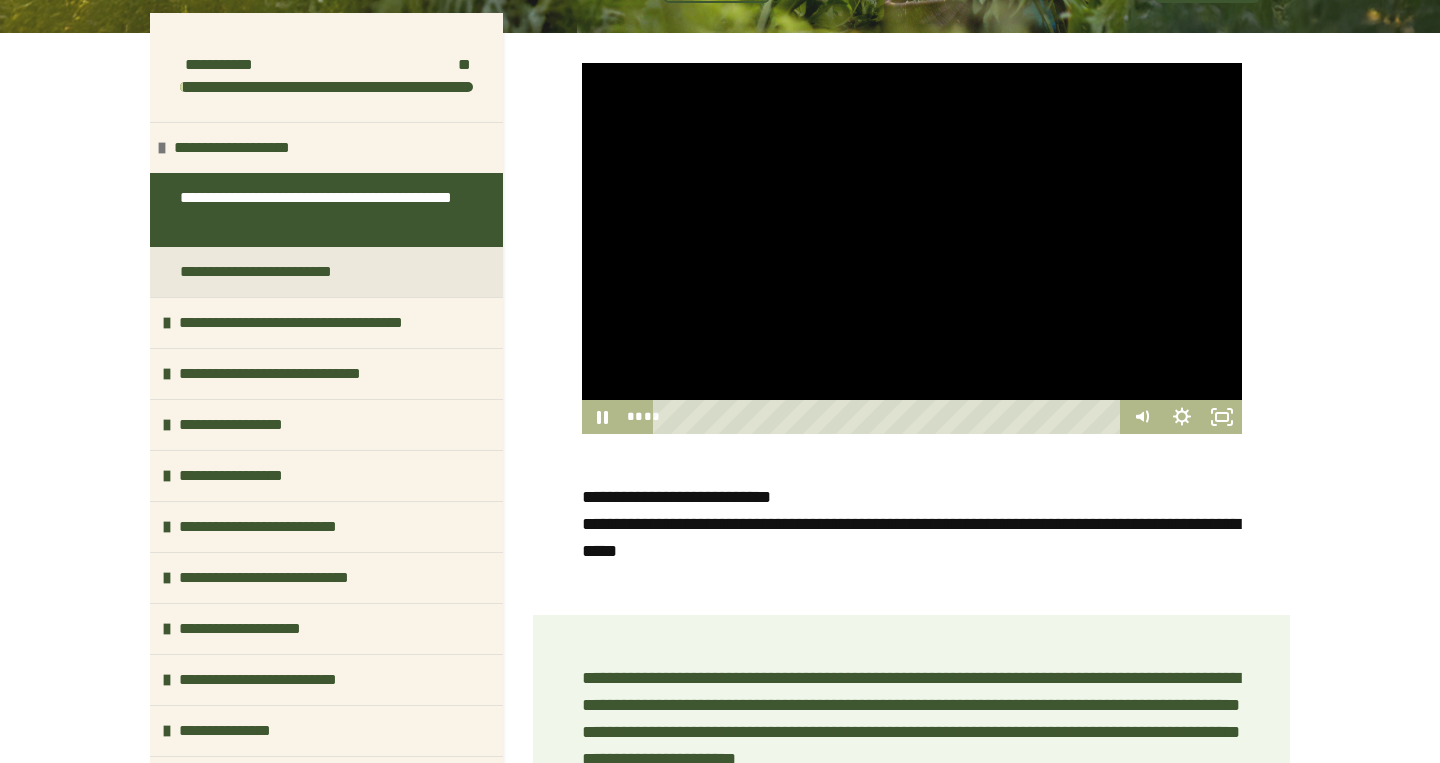 click at bounding box center [912, 248] 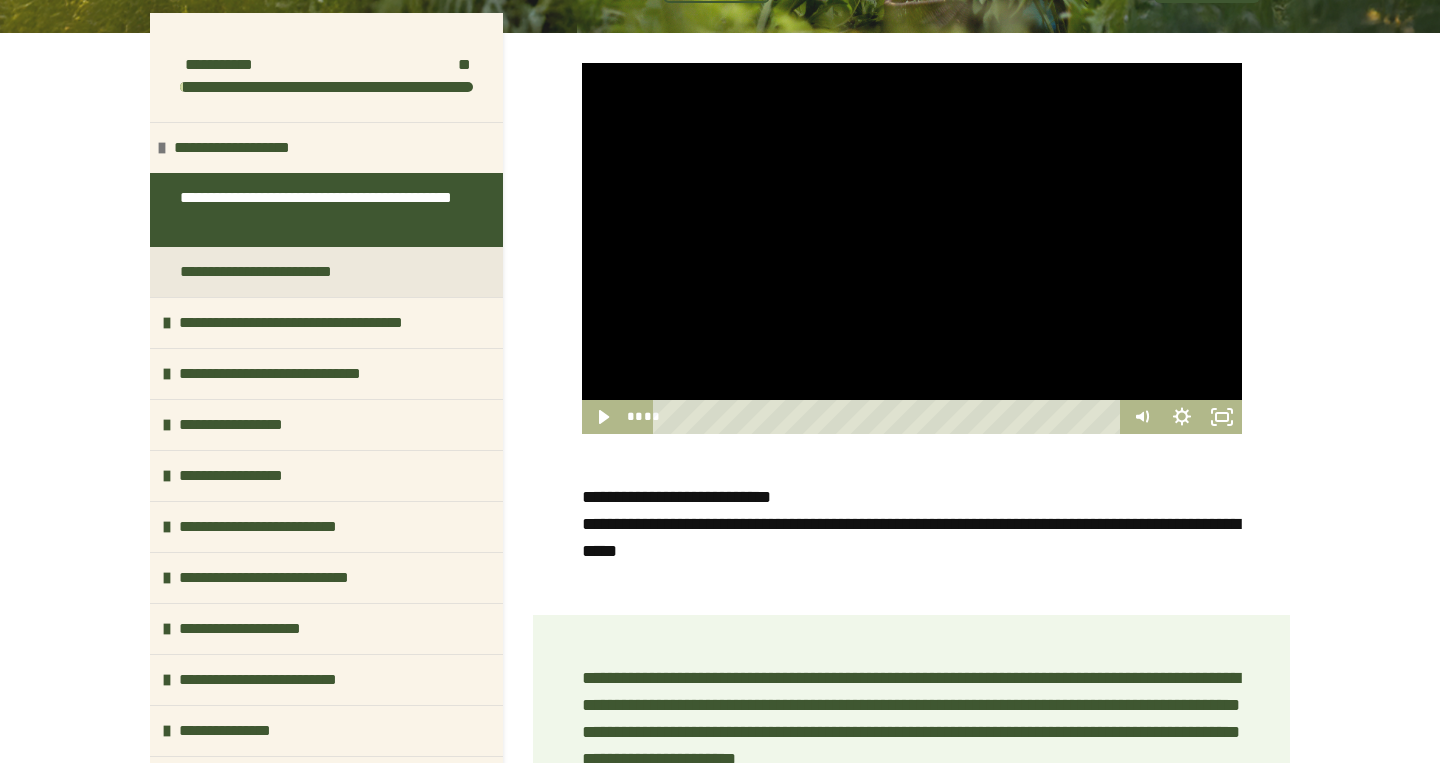 click at bounding box center (912, 248) 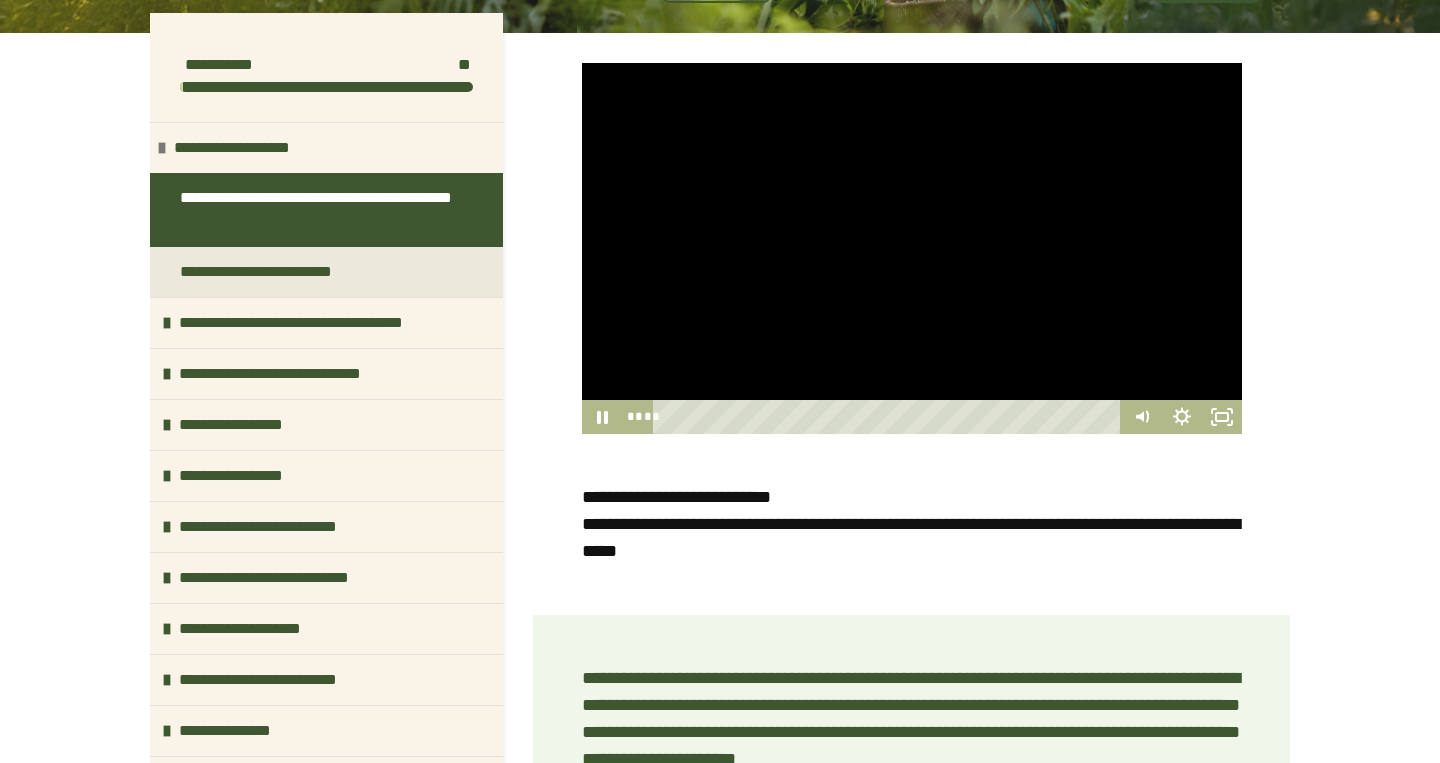 click at bounding box center [912, 248] 